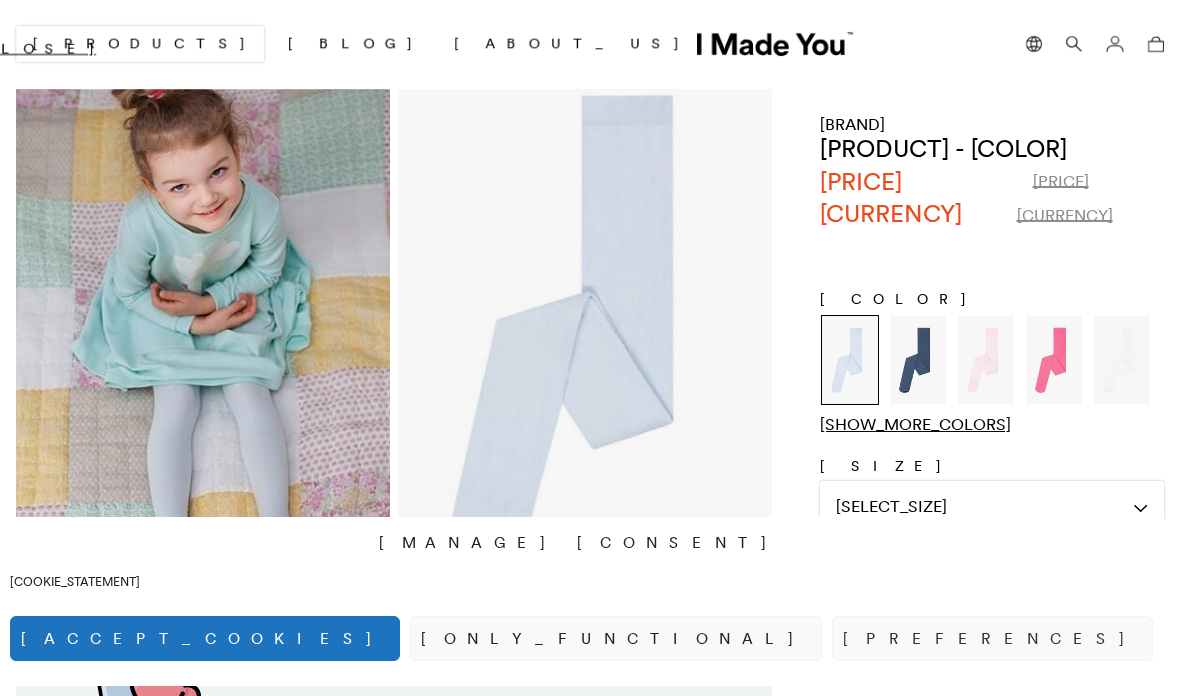 scroll, scrollTop: 0, scrollLeft: 0, axis: both 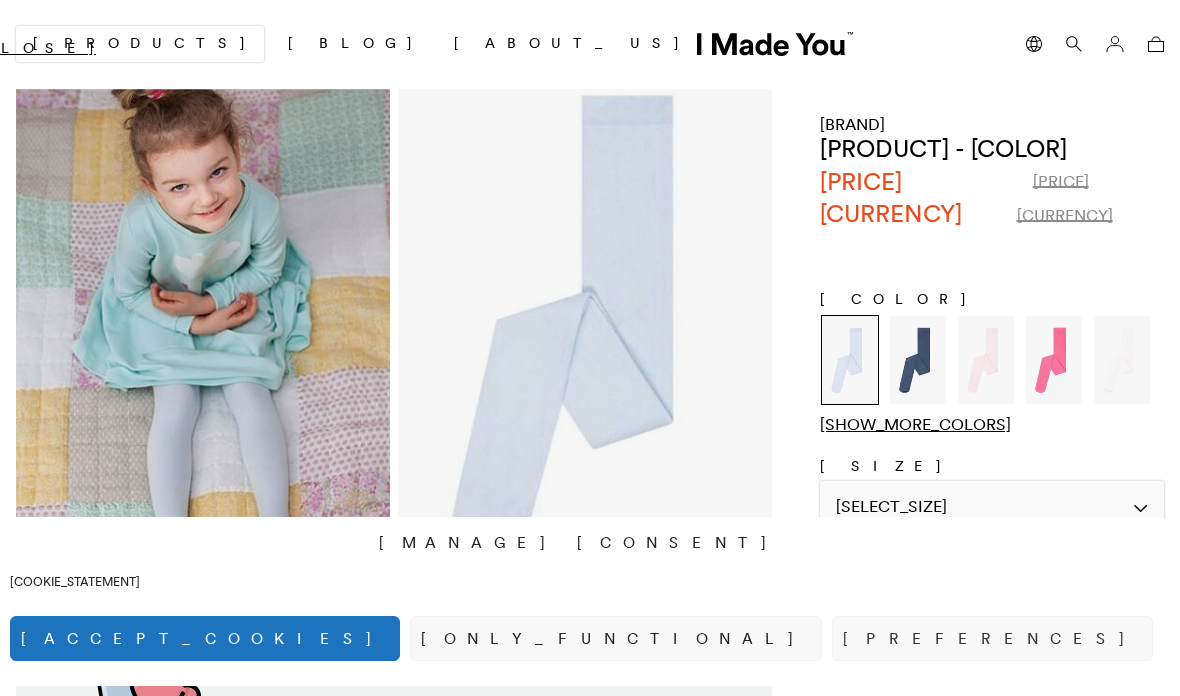 click on "Größe auswählen" 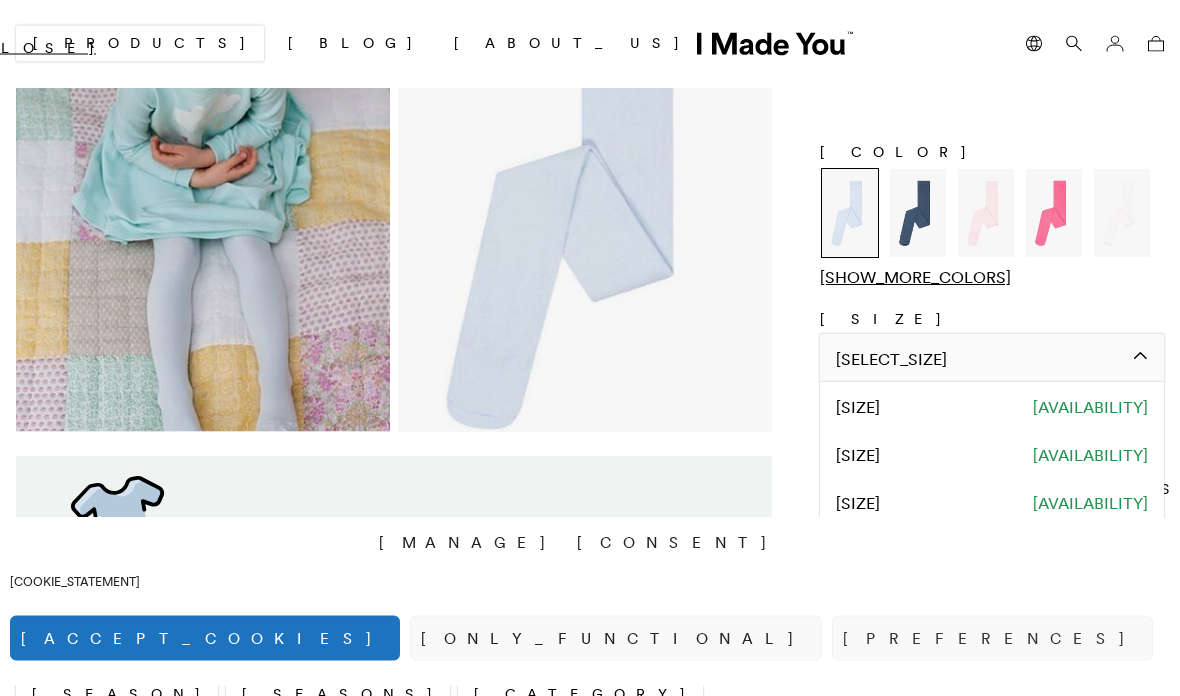 scroll, scrollTop: 95, scrollLeft: 0, axis: vertical 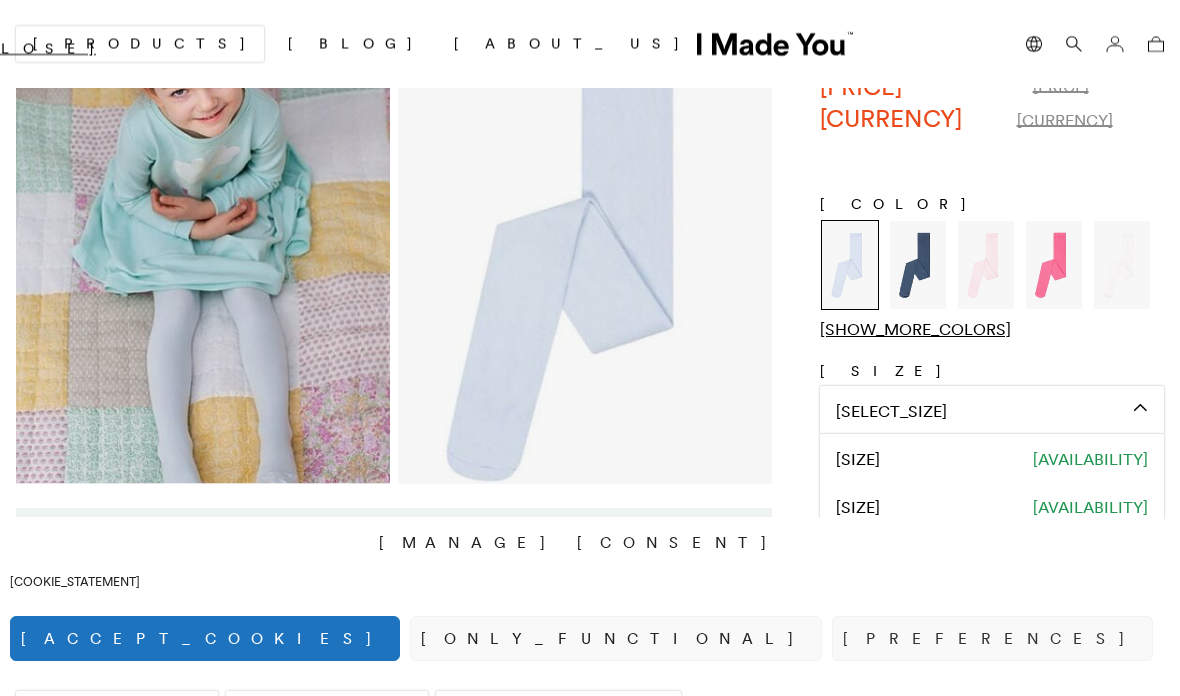 click at bounding box center (585, 239) 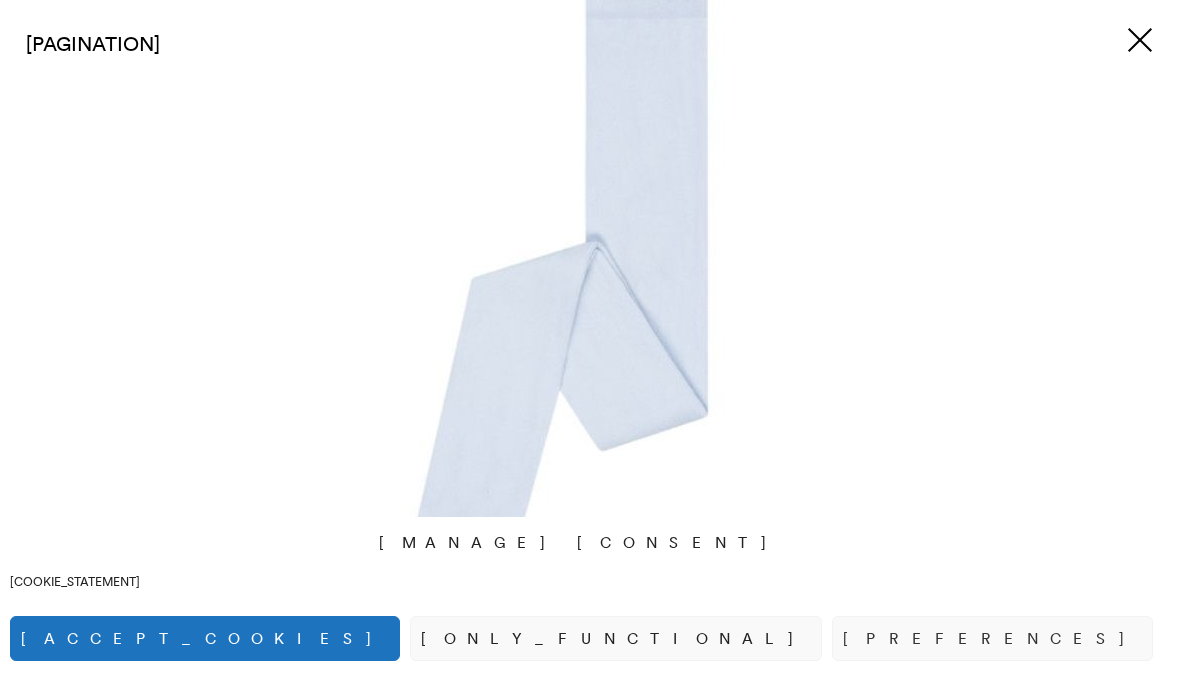 click at bounding box center [1140, 40] 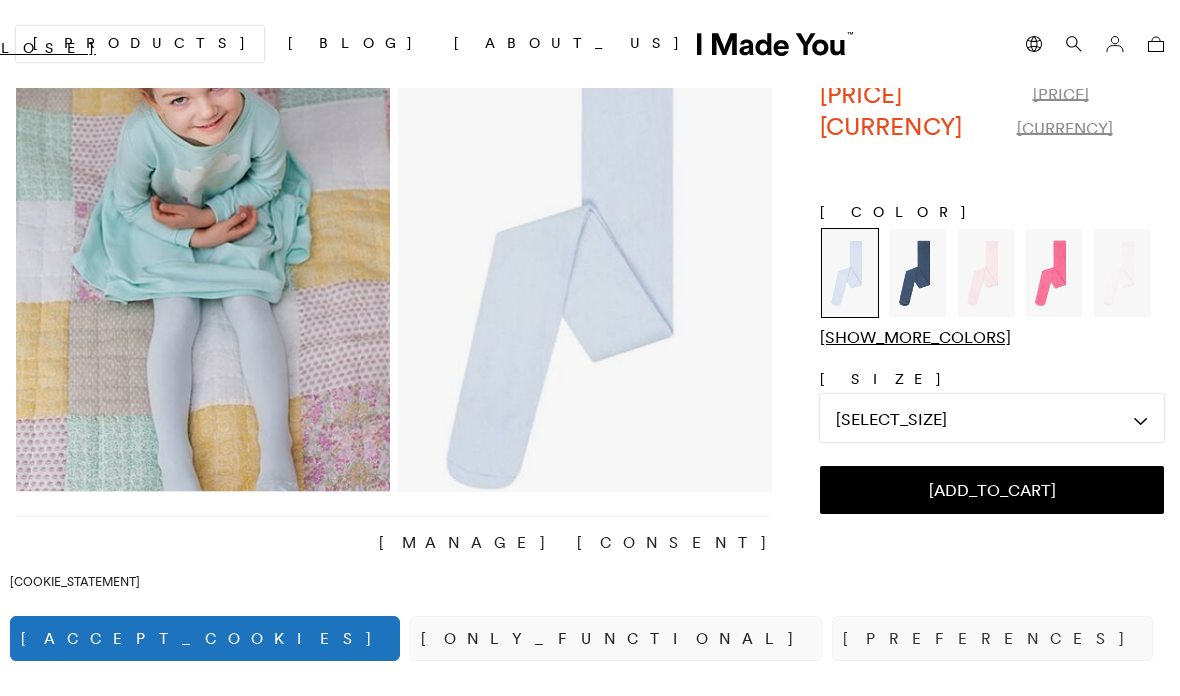 scroll, scrollTop: 0, scrollLeft: 0, axis: both 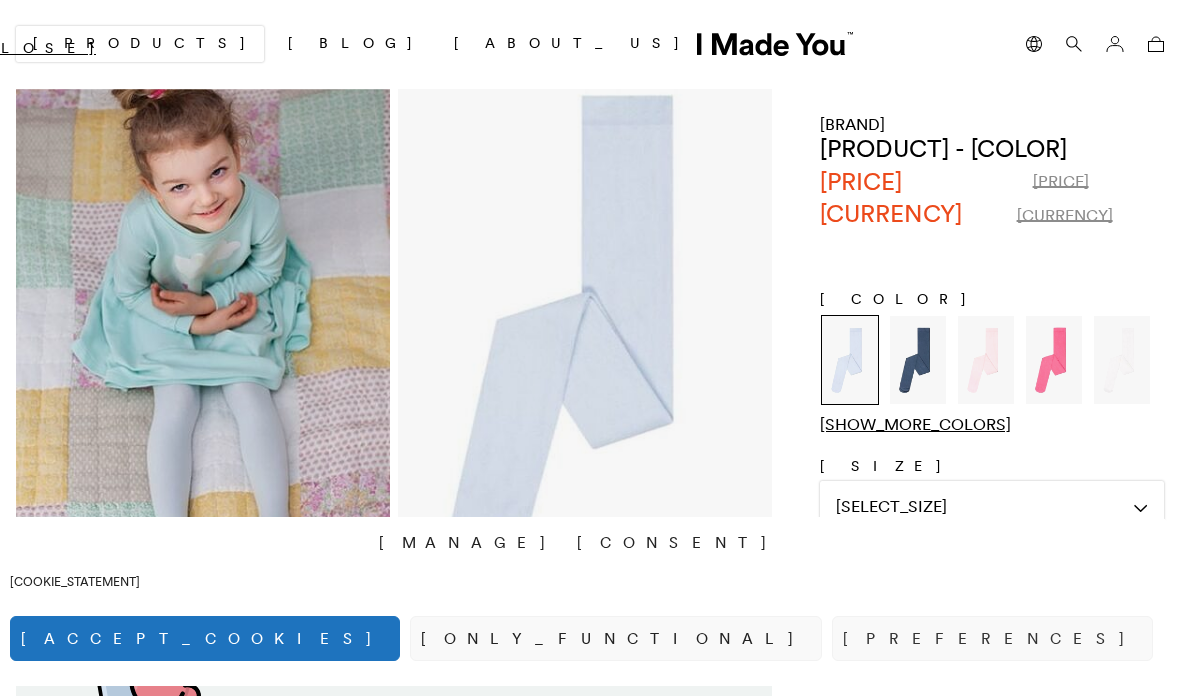 click 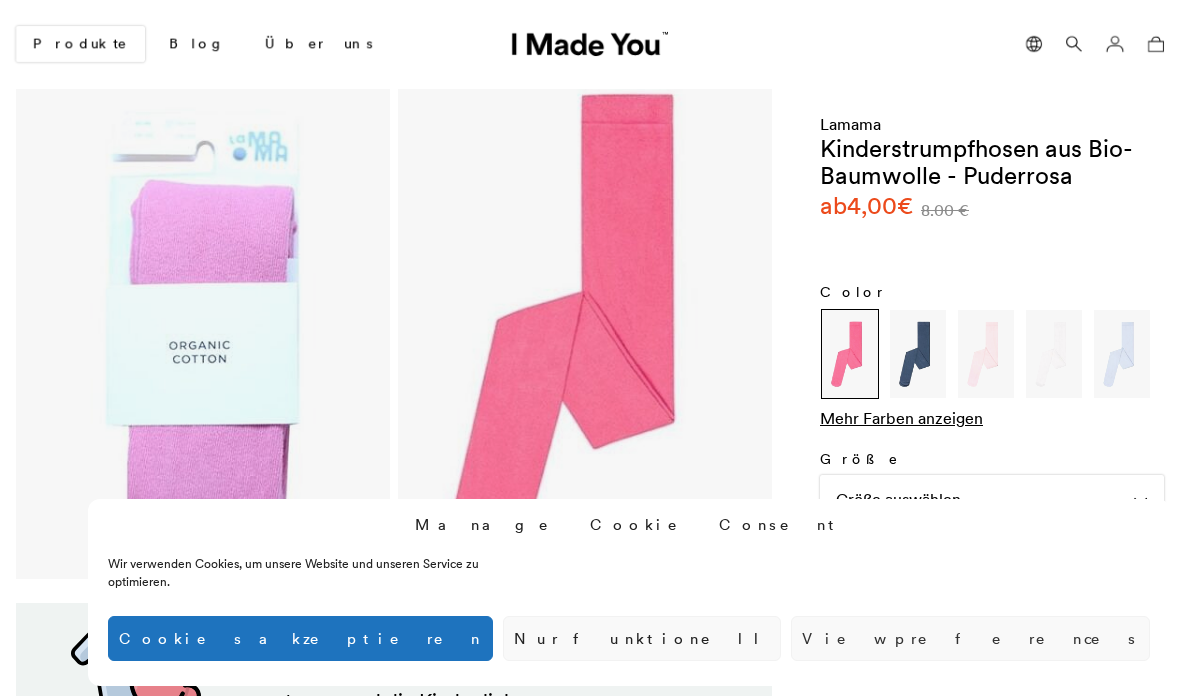 scroll, scrollTop: 0, scrollLeft: 0, axis: both 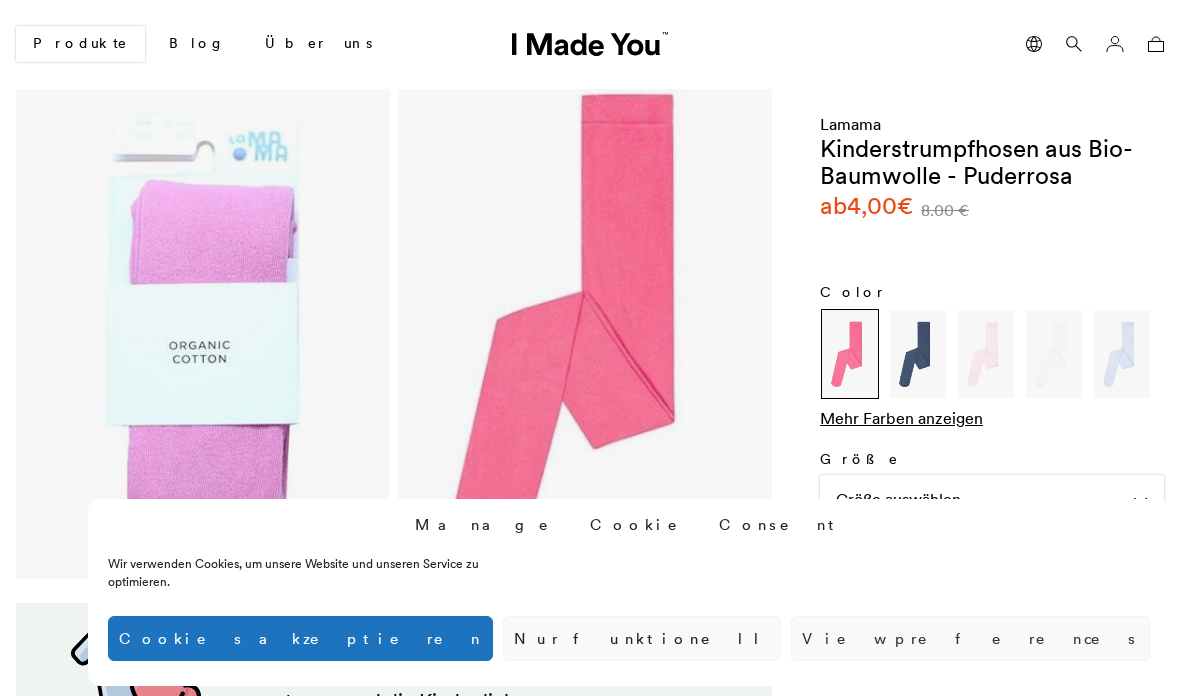 click 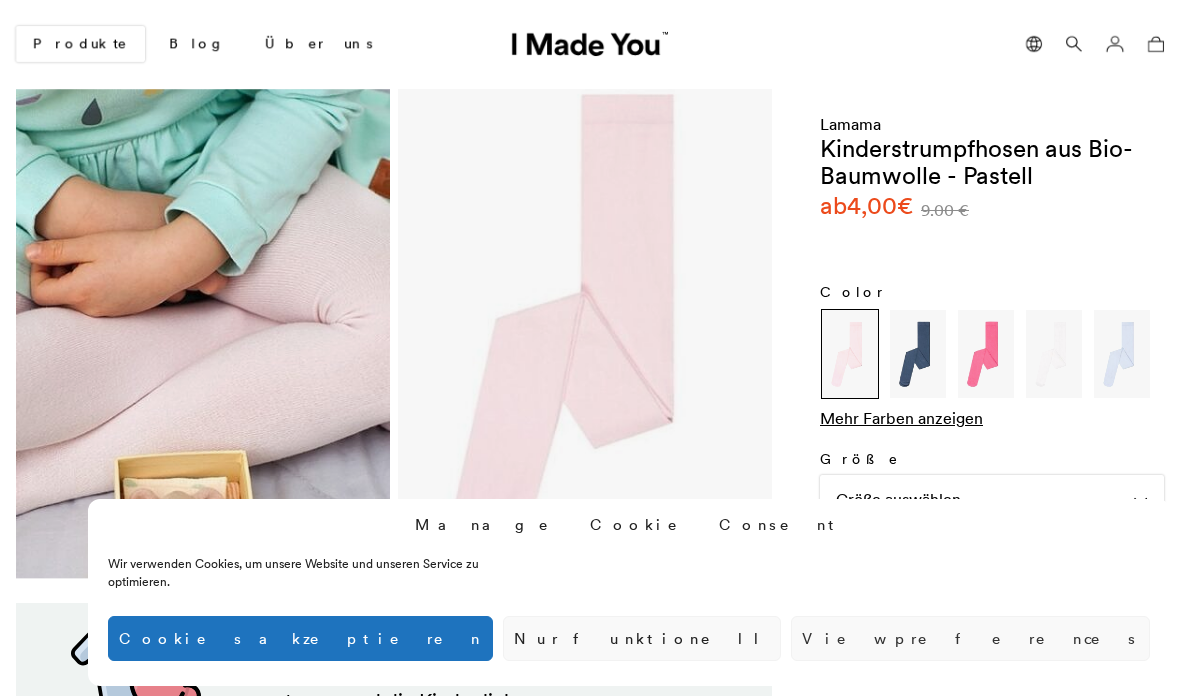 scroll, scrollTop: 0, scrollLeft: 0, axis: both 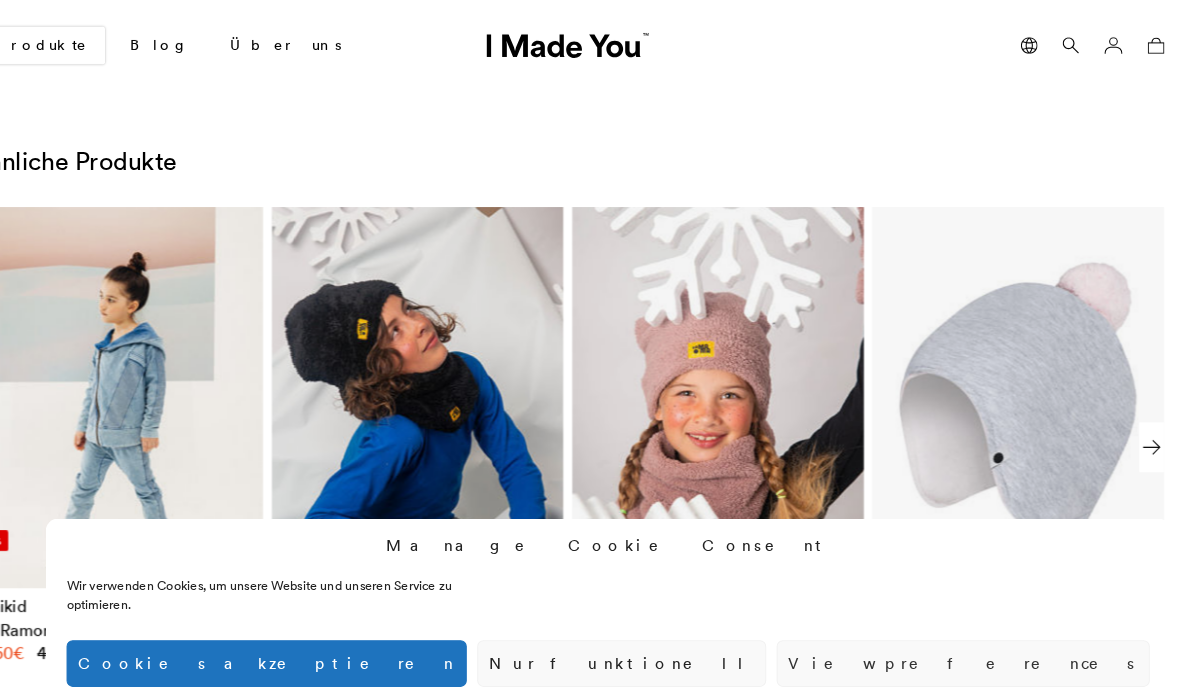 click on "Cookies akzeptieren" at bounding box center [300, 638] 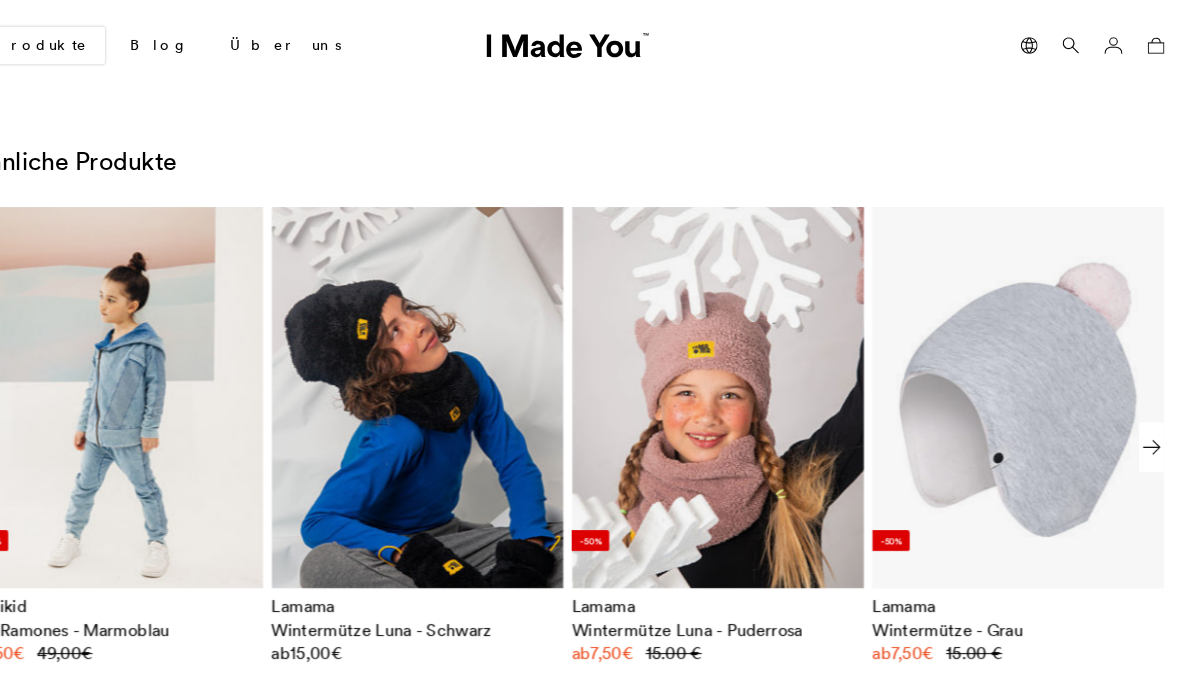 scroll, scrollTop: 1317, scrollLeft: 0, axis: vertical 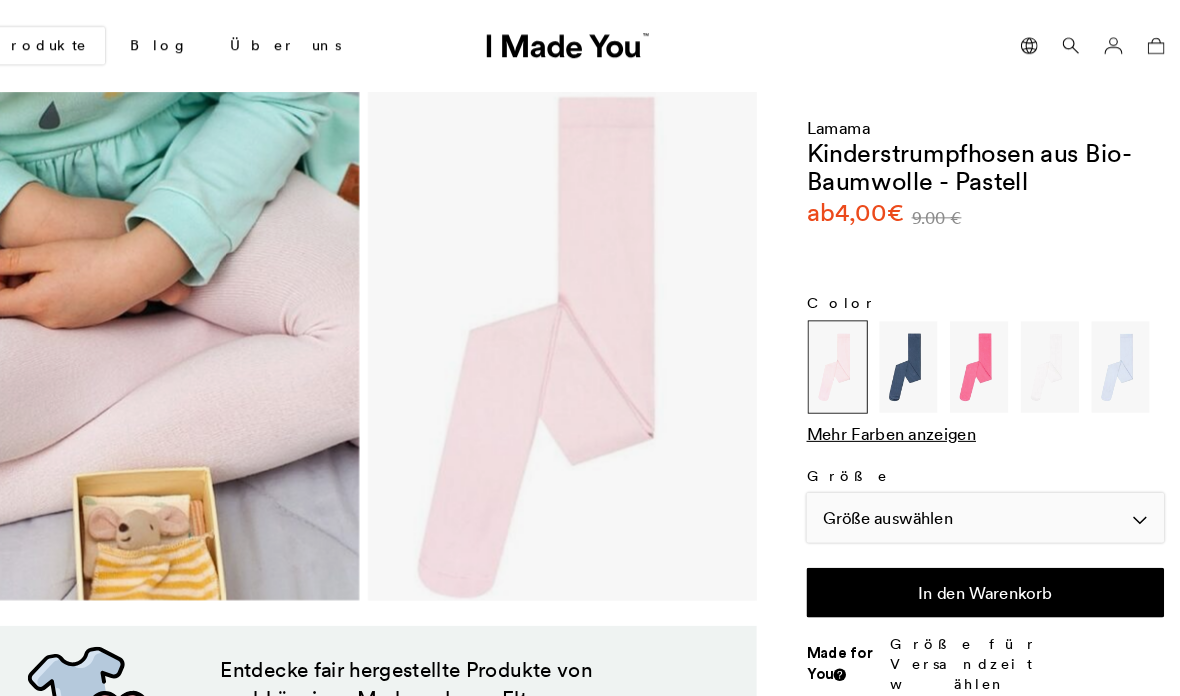 click on "Größe auswählen" 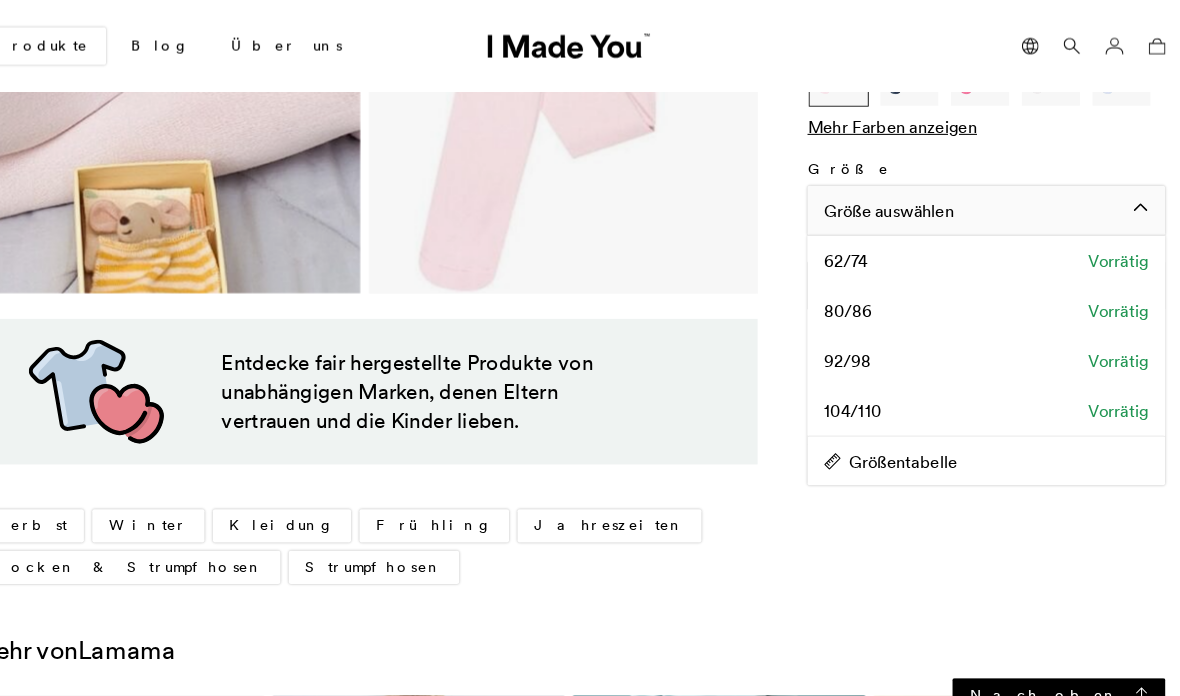 scroll, scrollTop: 118, scrollLeft: 0, axis: vertical 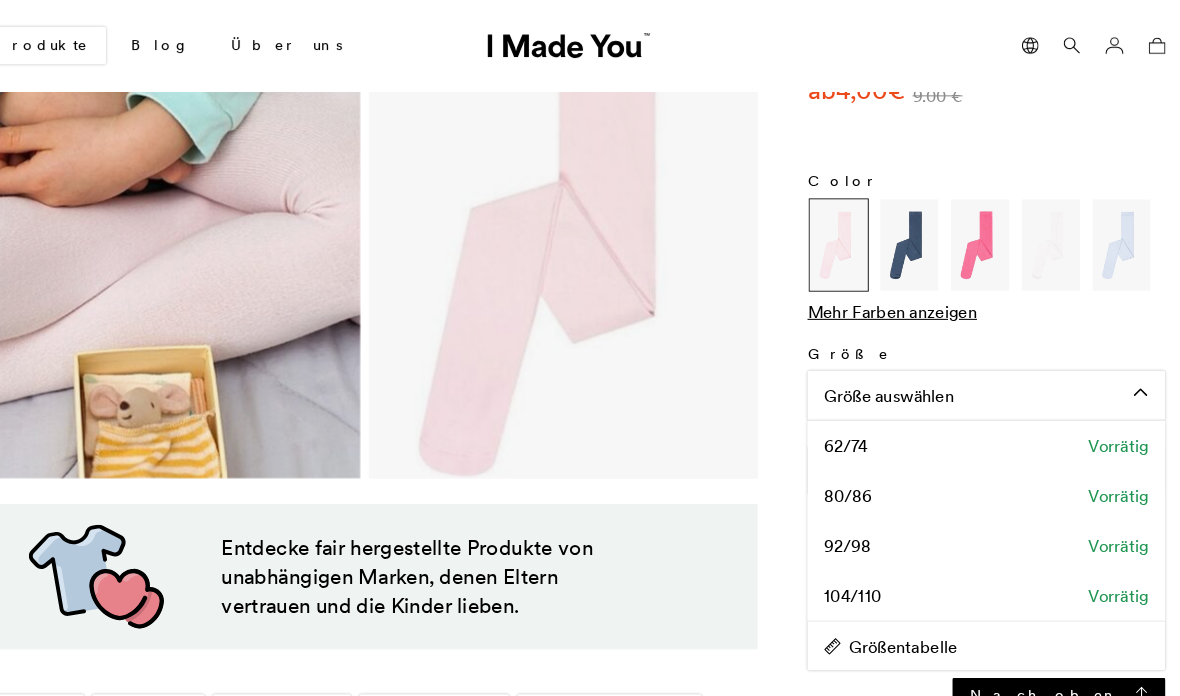 click 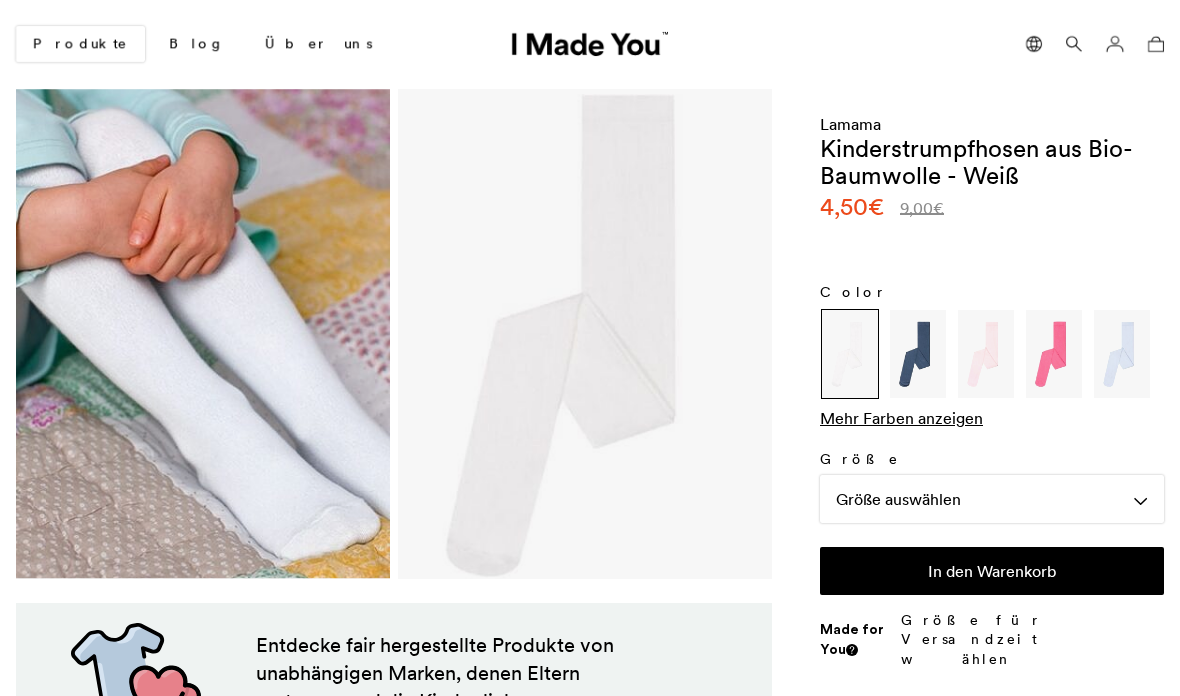 scroll, scrollTop: 0, scrollLeft: 0, axis: both 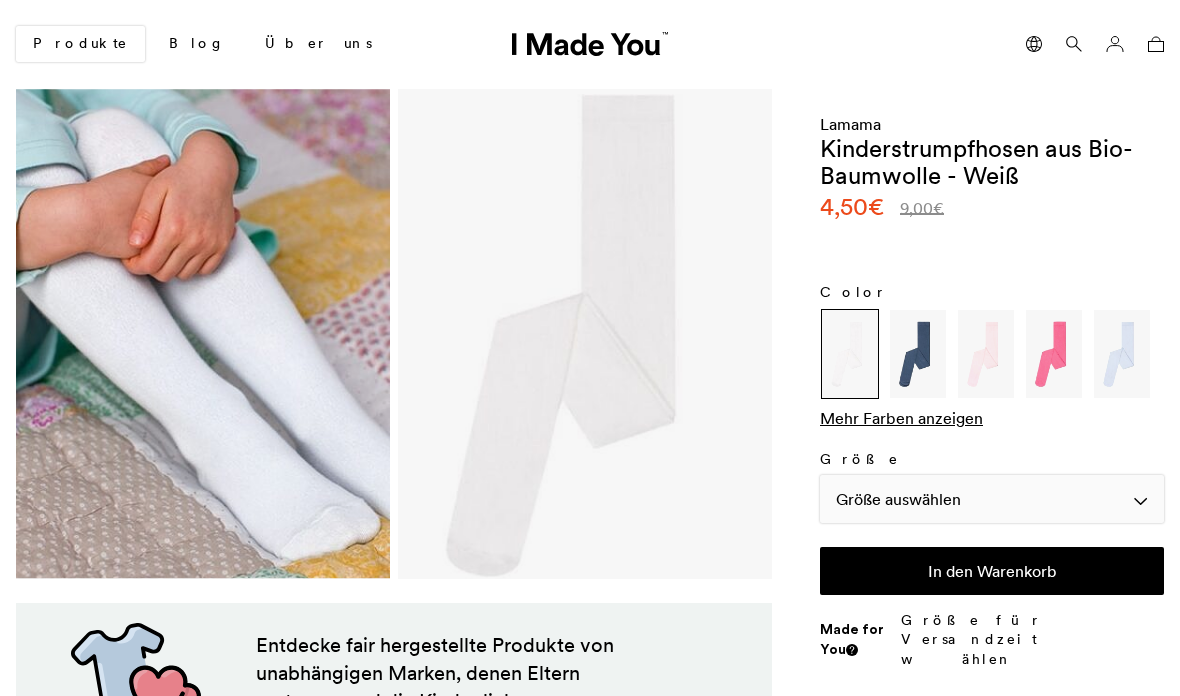 click on "Größe auswählen" 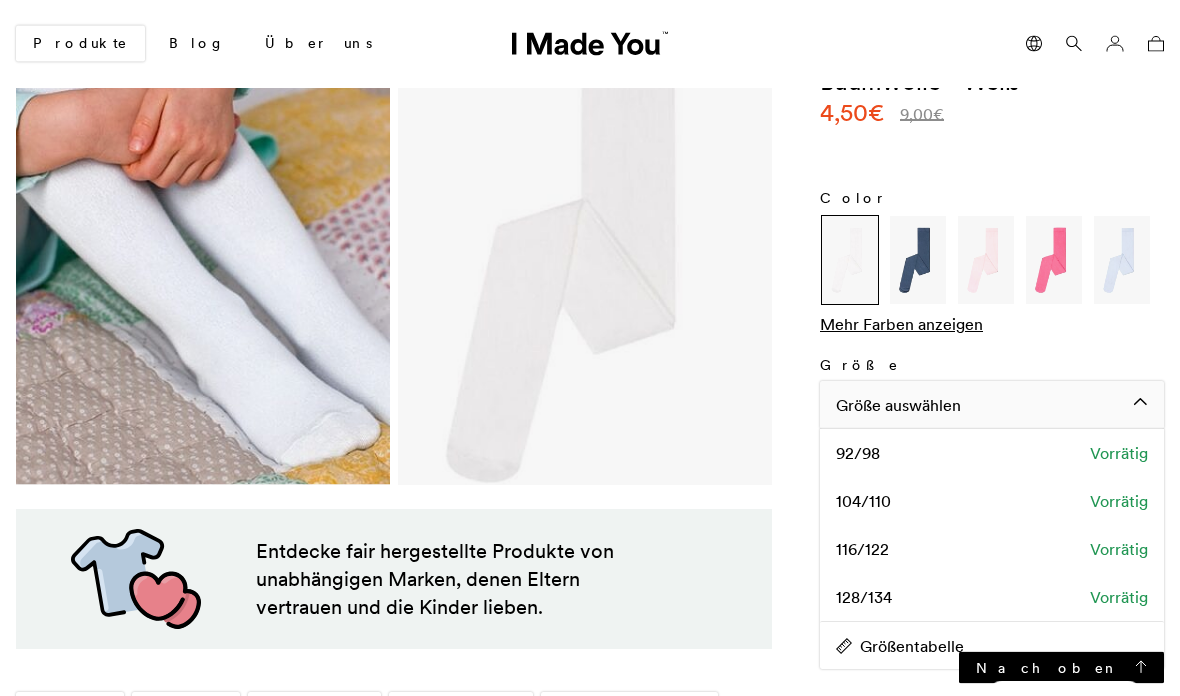 scroll, scrollTop: 40, scrollLeft: 0, axis: vertical 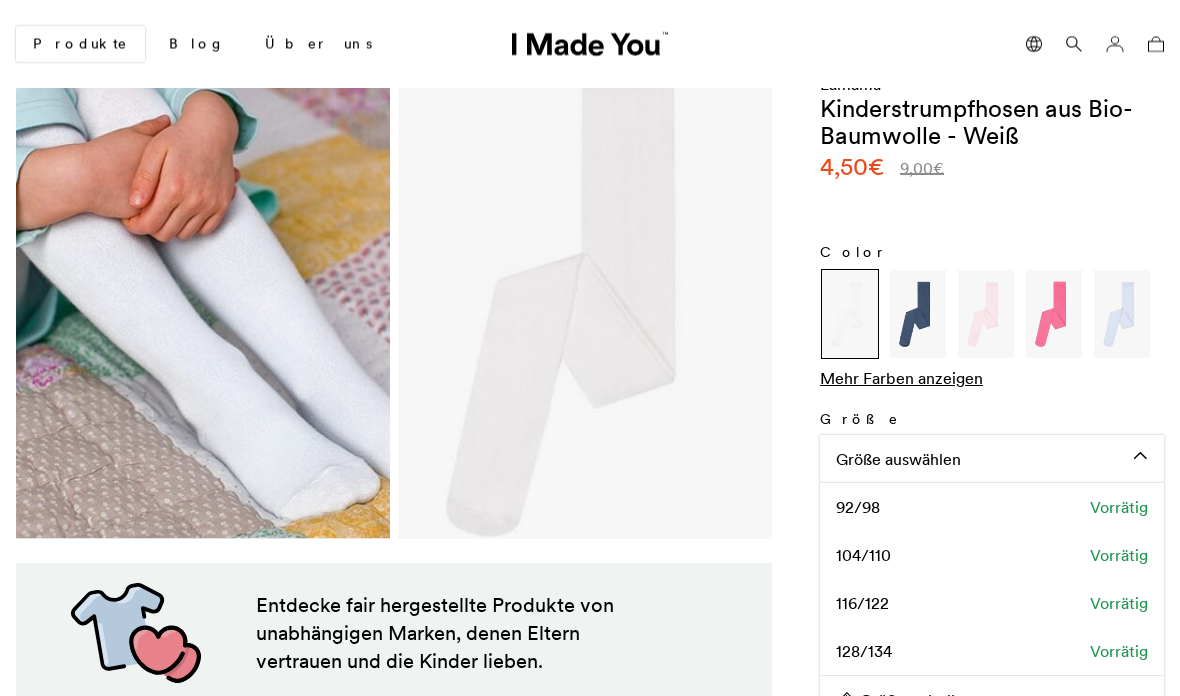 click 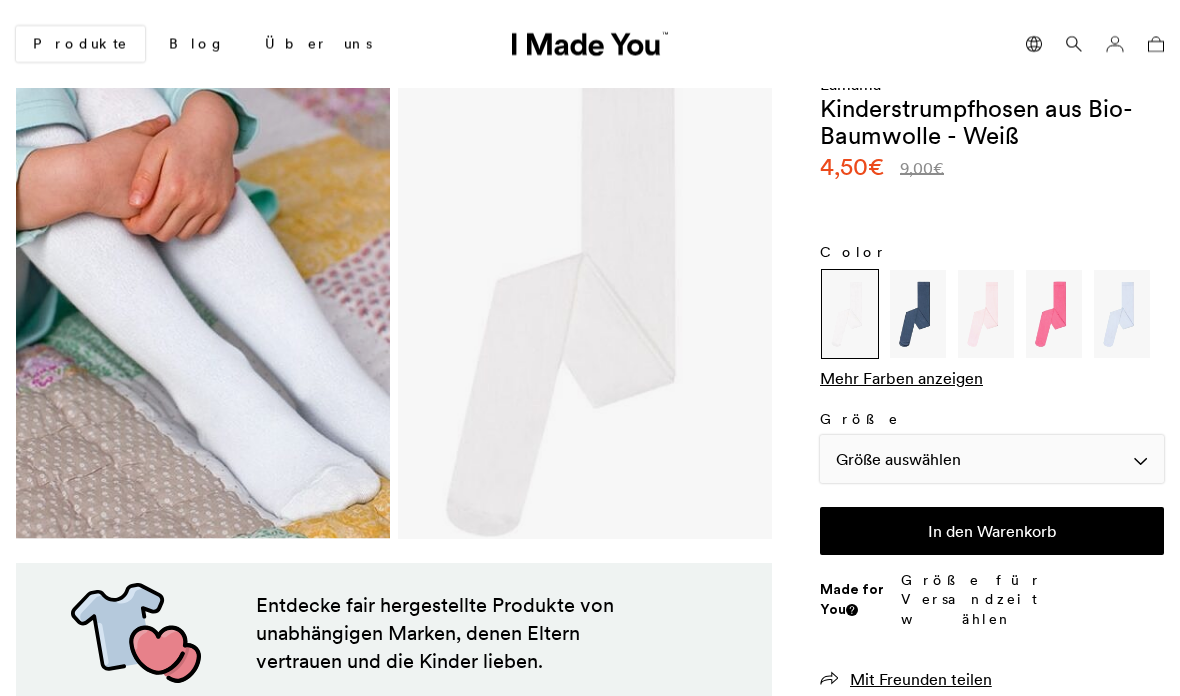 click on "Größe auswählen" 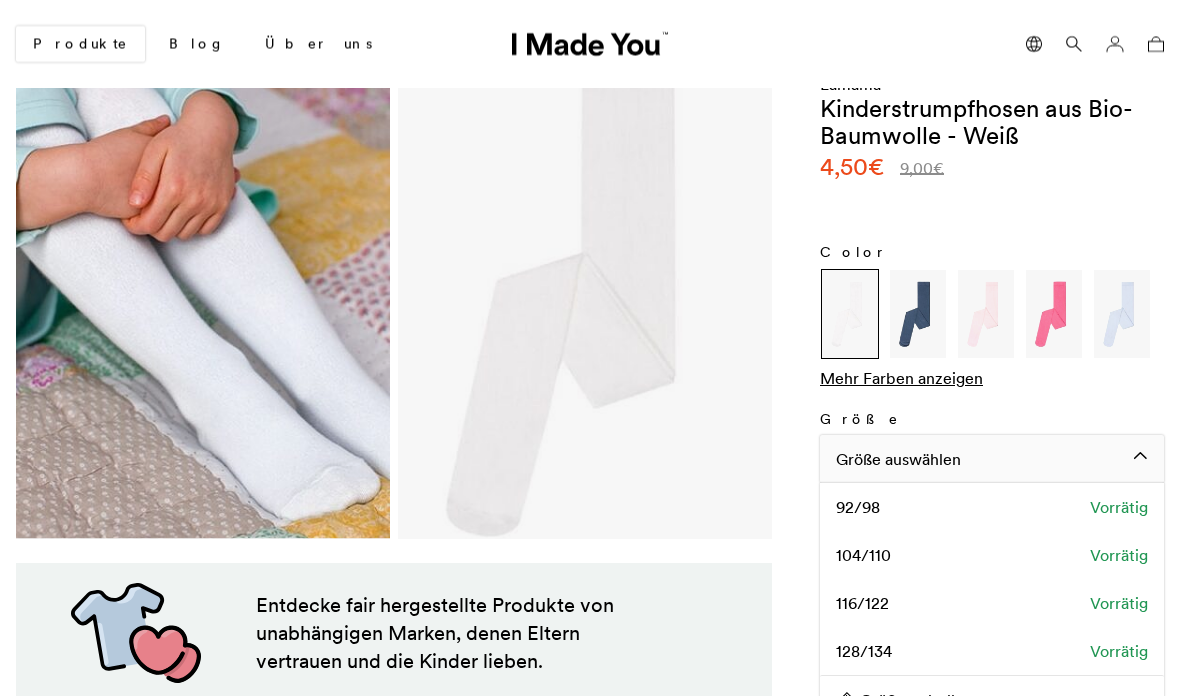 click on "Größe auswählen" 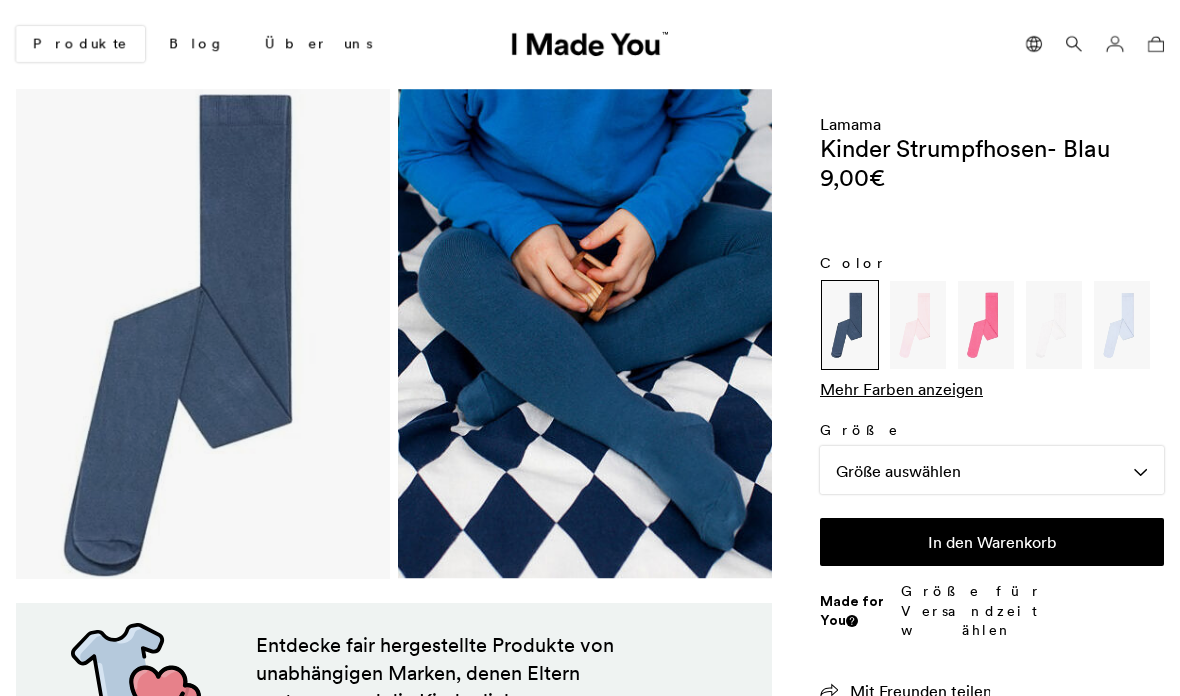 scroll, scrollTop: 0, scrollLeft: 0, axis: both 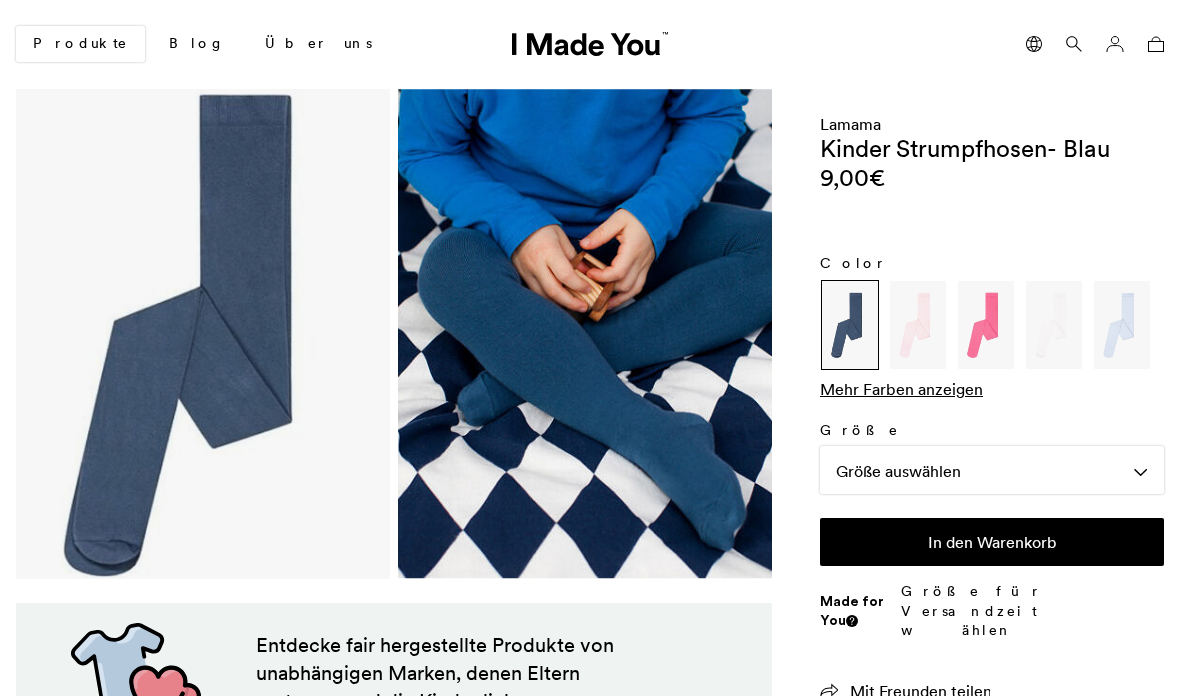 click 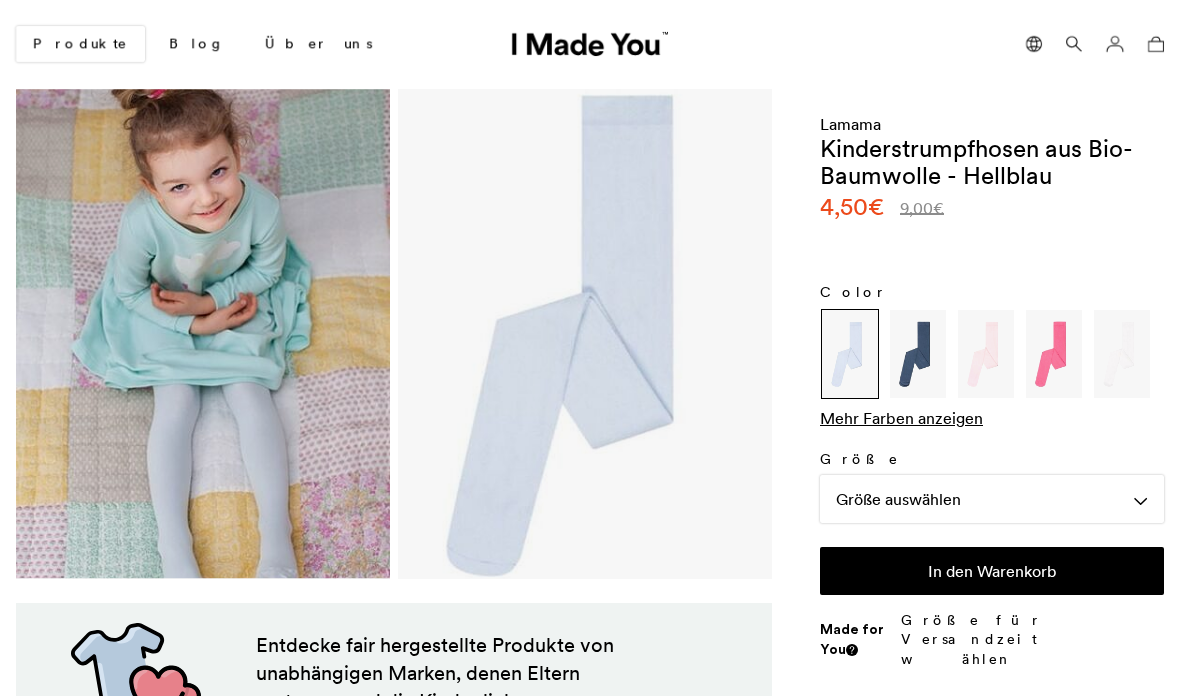 scroll, scrollTop: 0, scrollLeft: 0, axis: both 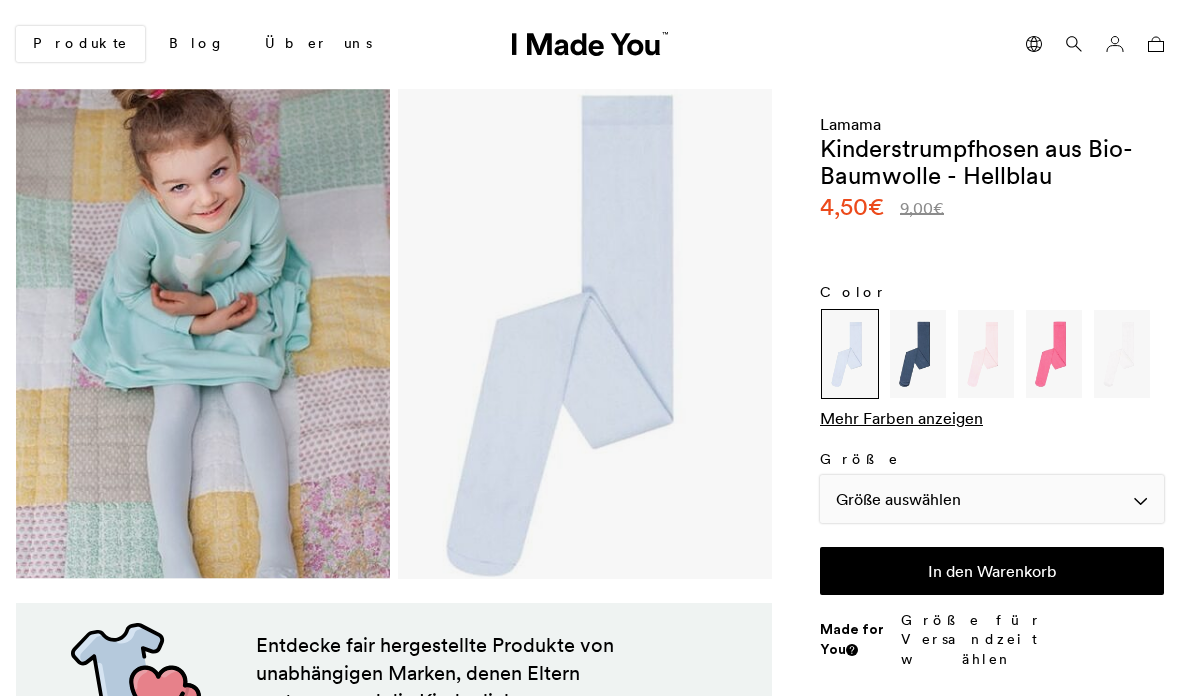 click on "Größe auswählen" 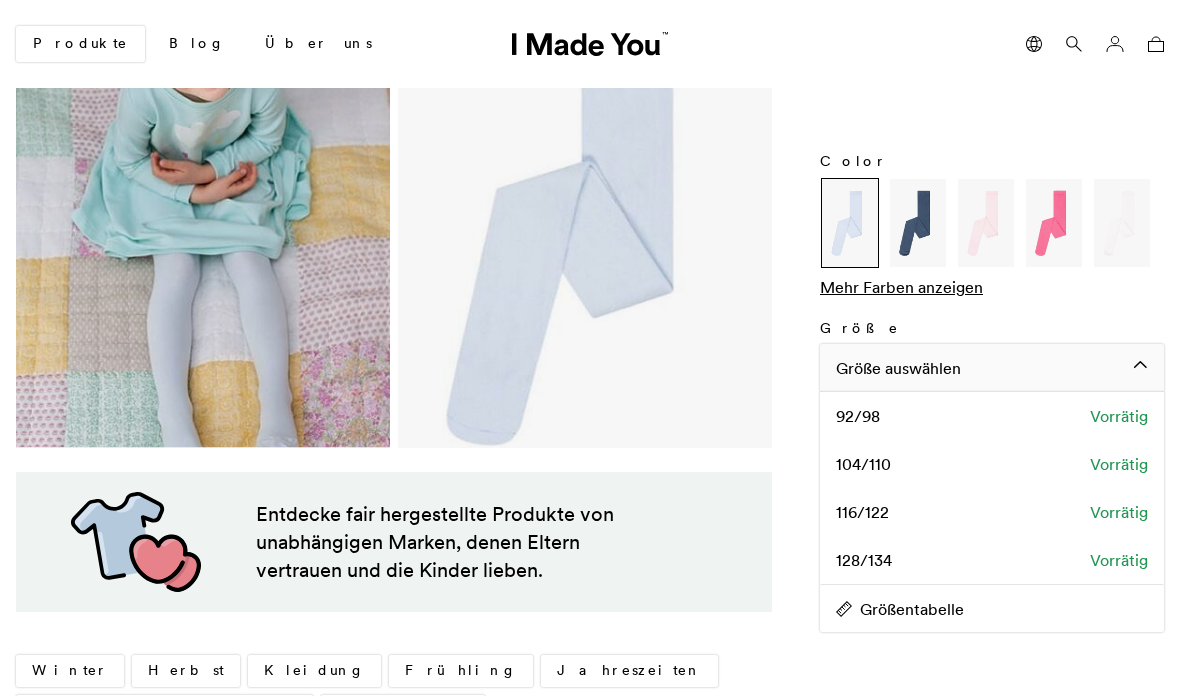 scroll, scrollTop: 137, scrollLeft: 0, axis: vertical 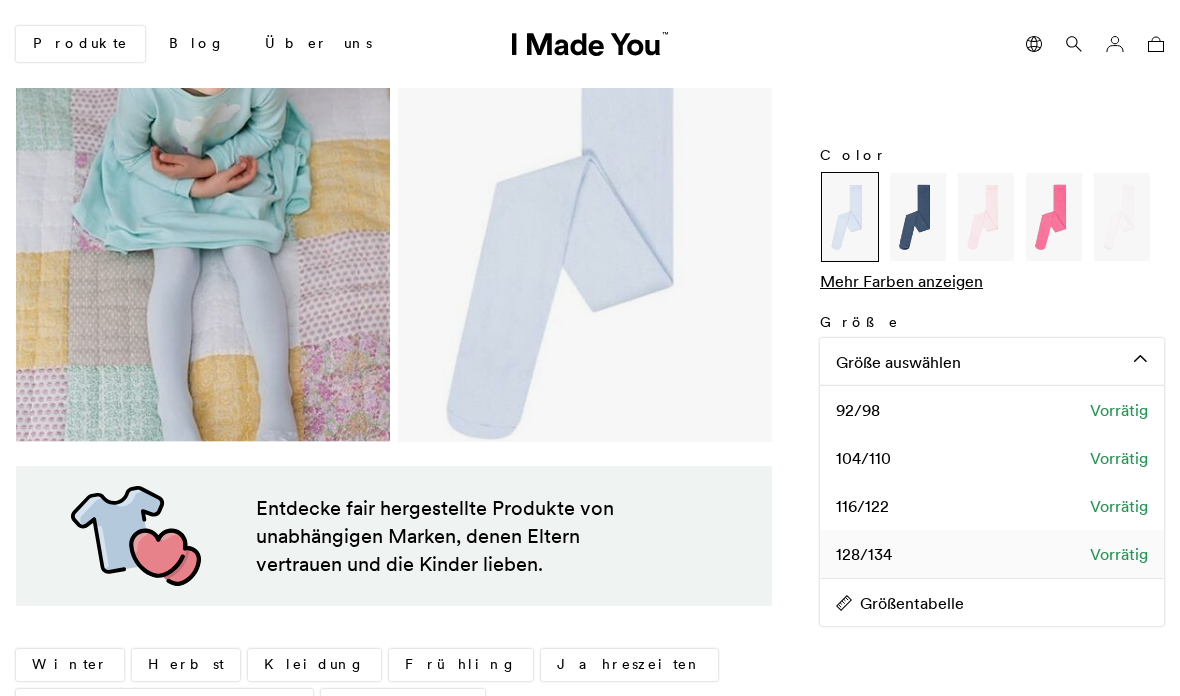 click on "128/134" 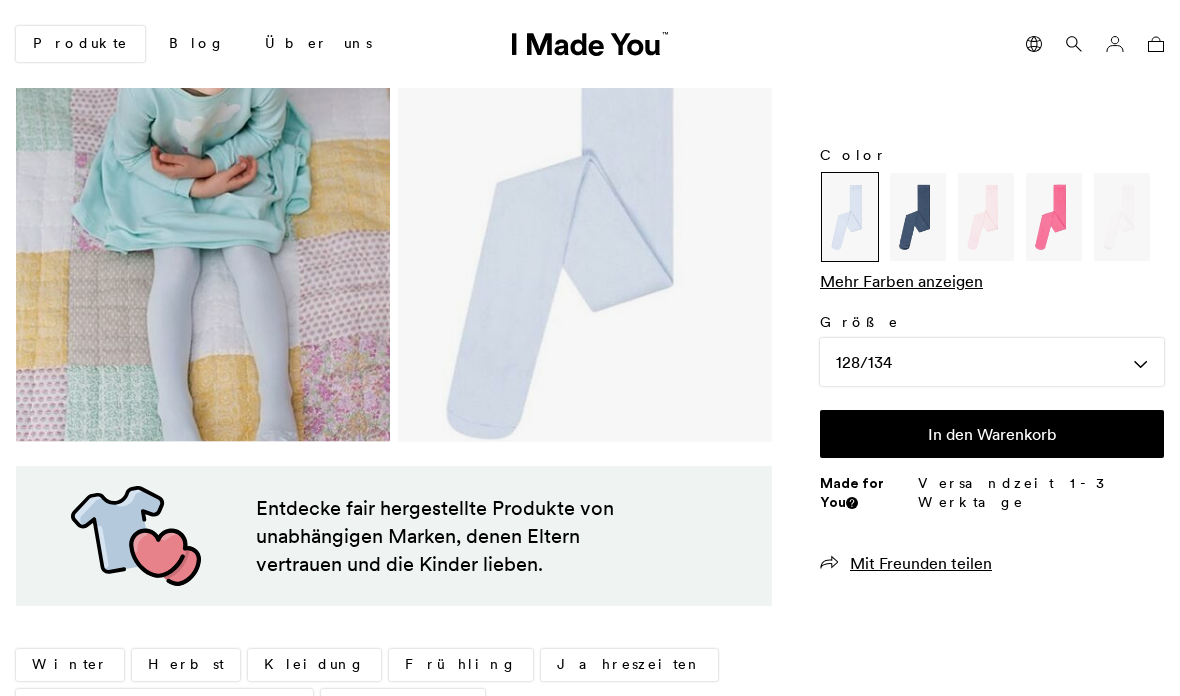 click on "In den Warenkorb" 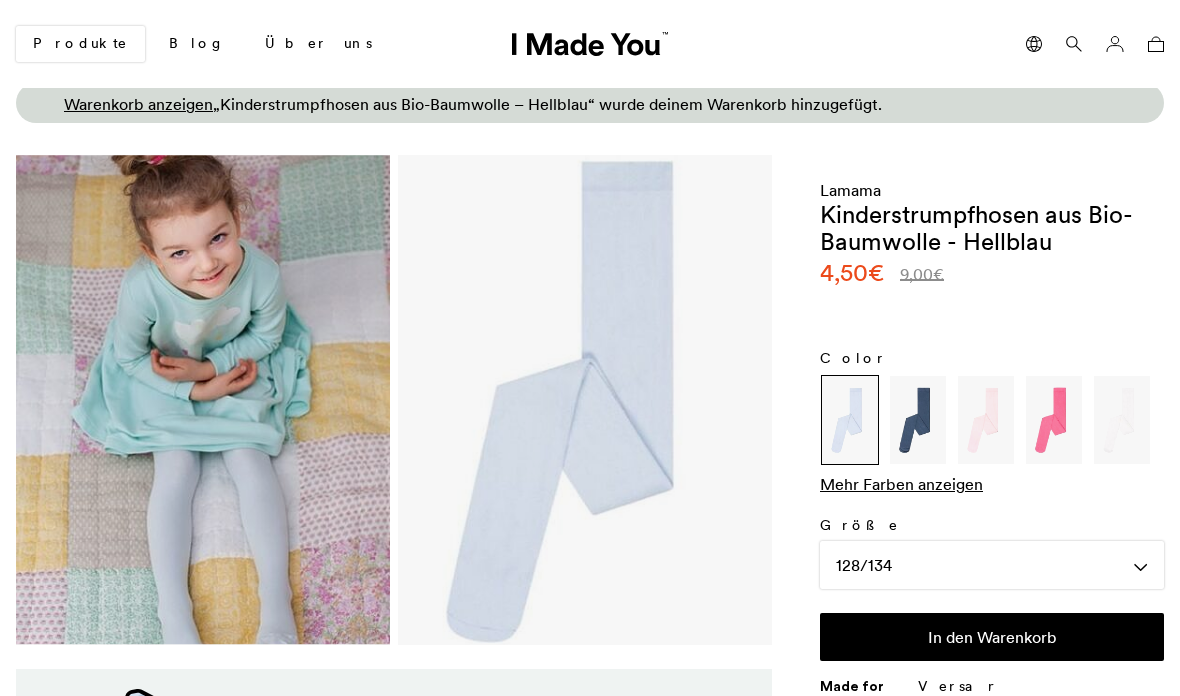 scroll, scrollTop: 0, scrollLeft: 0, axis: both 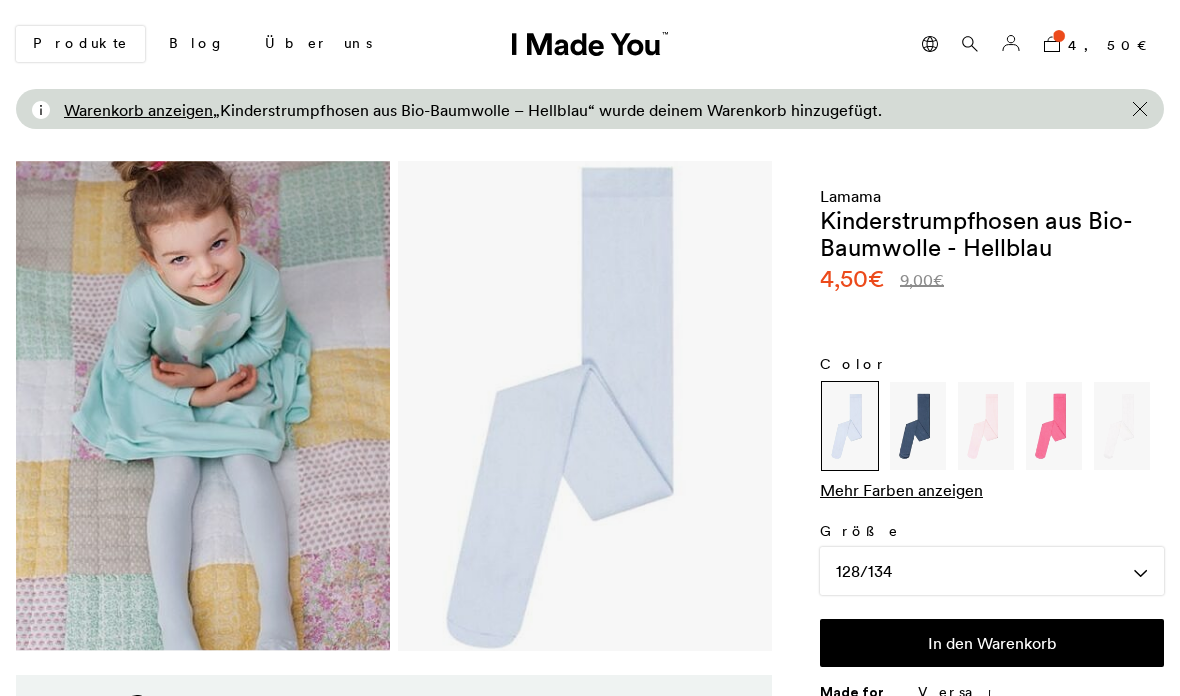 click 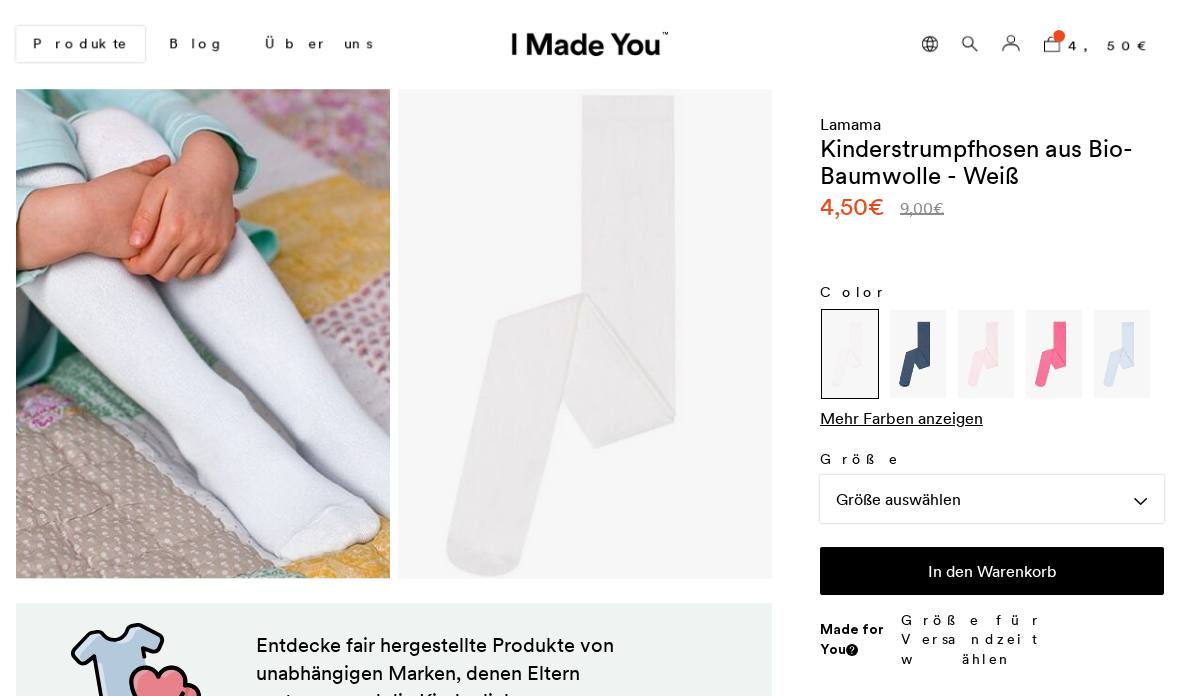 scroll, scrollTop: 0, scrollLeft: 0, axis: both 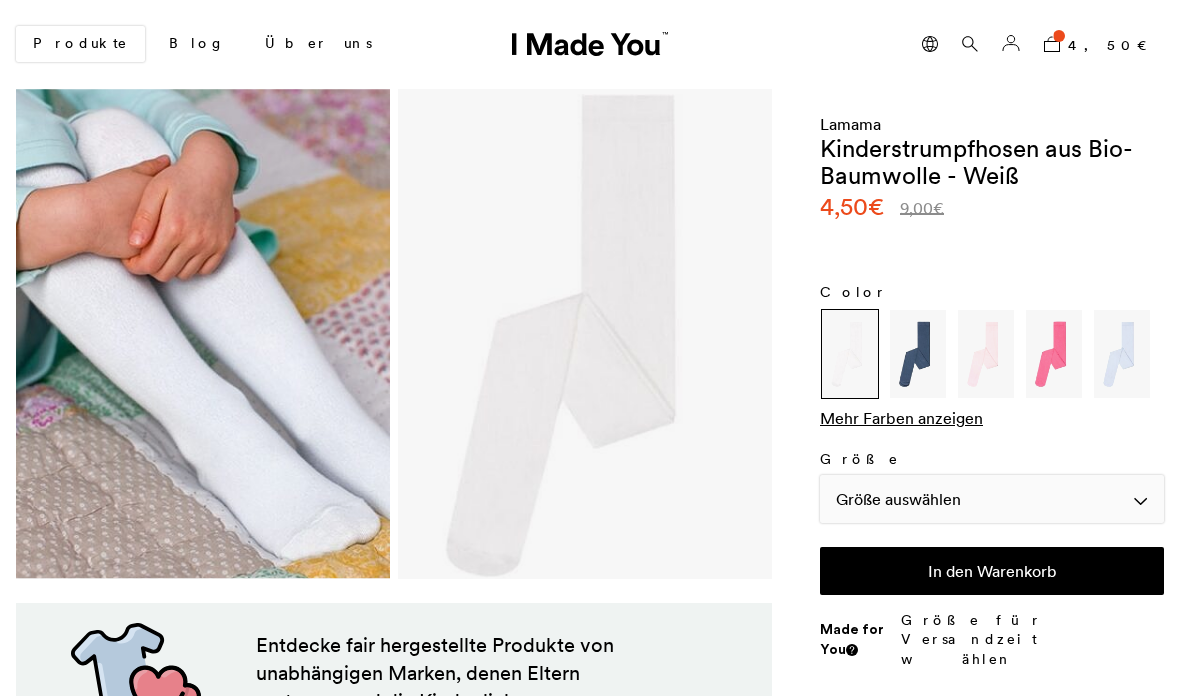 click on "Größe auswählen" 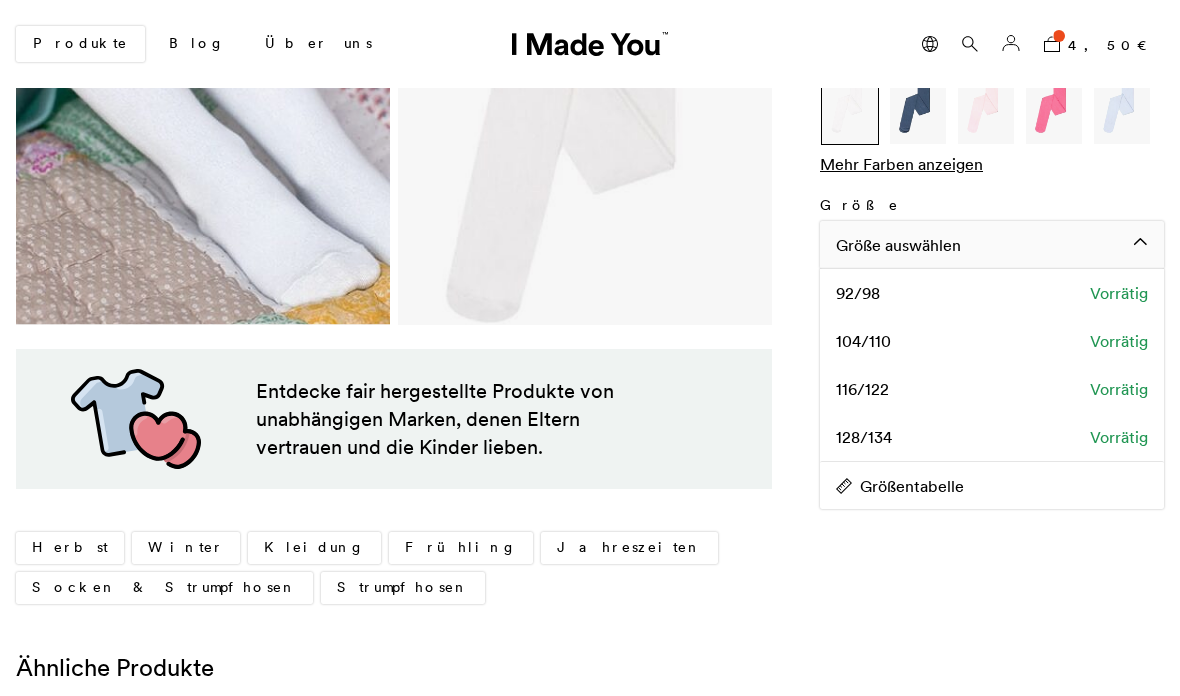 scroll, scrollTop: 267, scrollLeft: 0, axis: vertical 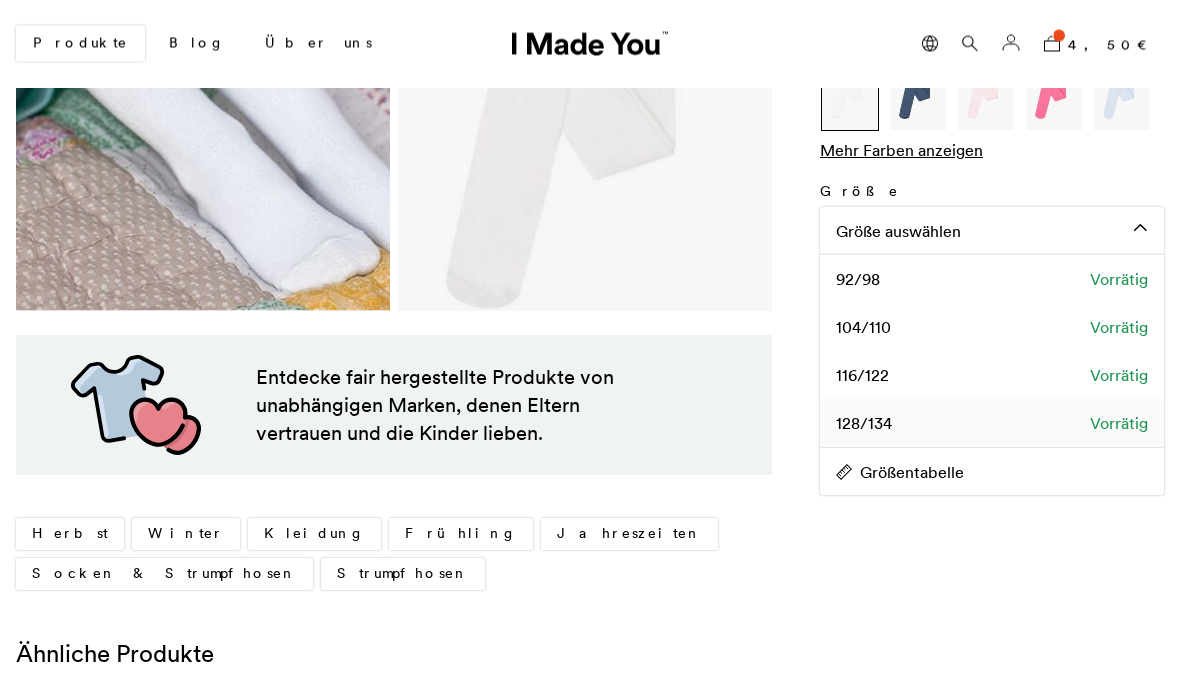 click on "128/134" 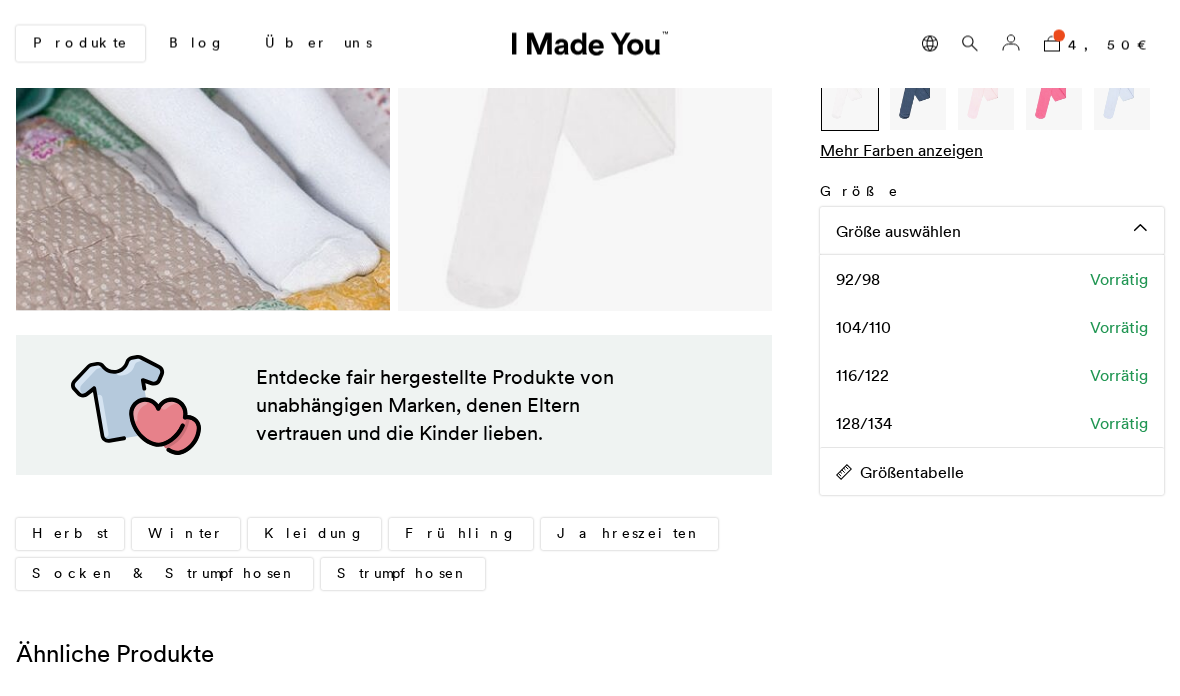 scroll, scrollTop: 268, scrollLeft: 0, axis: vertical 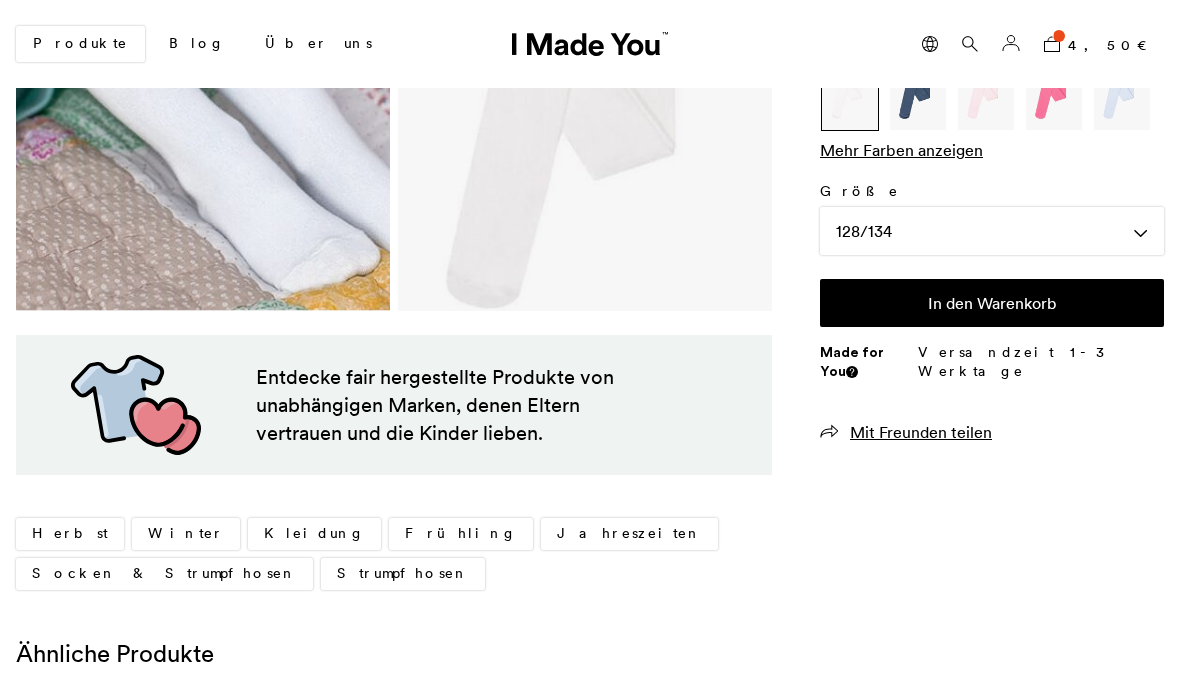 click on "In den Warenkorb" 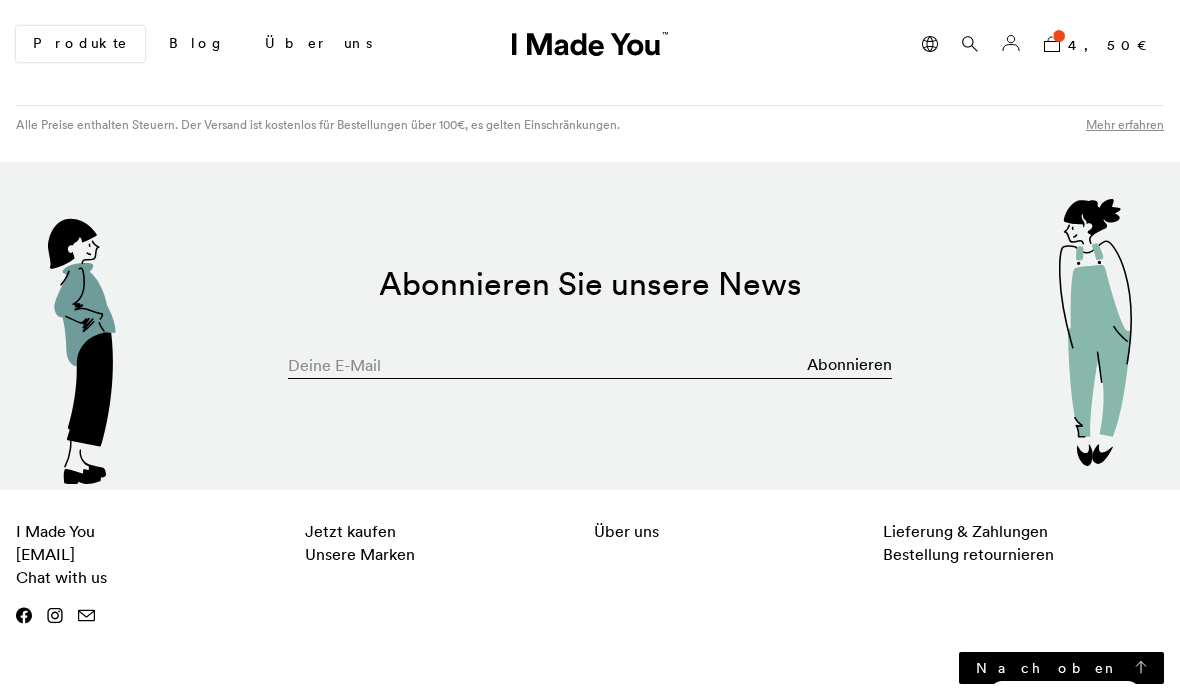 scroll, scrollTop: 1517, scrollLeft: 0, axis: vertical 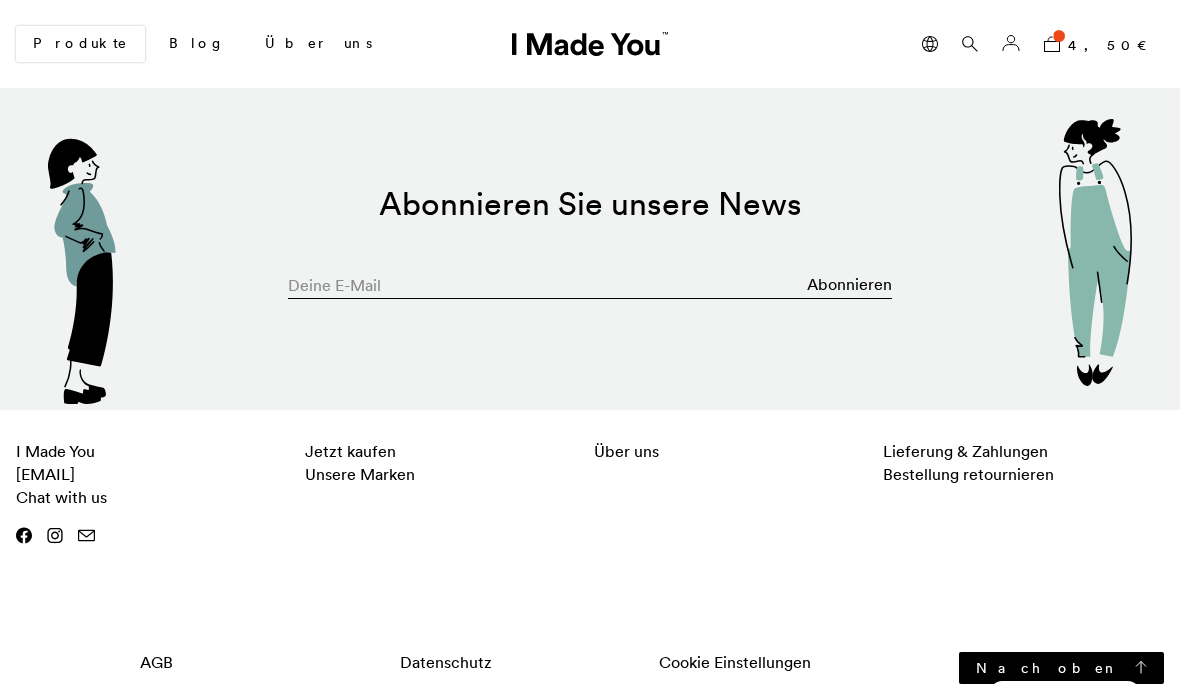 click on "Impressum" at bounding box center [1023, 662] 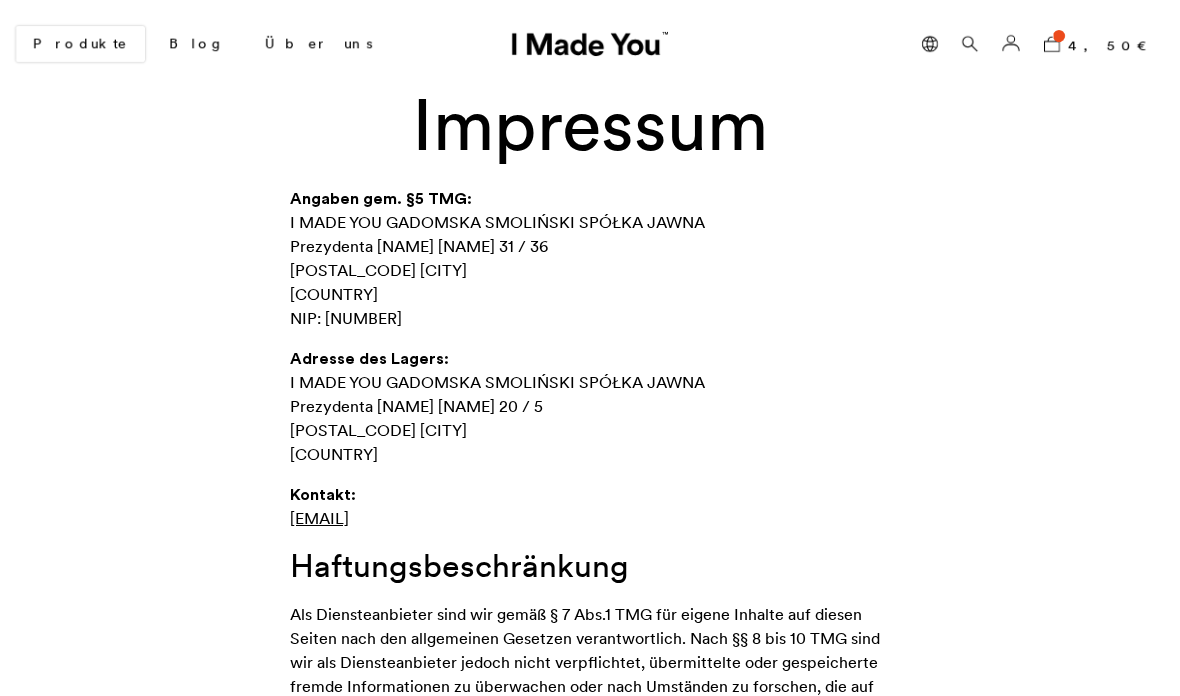scroll, scrollTop: 0, scrollLeft: 0, axis: both 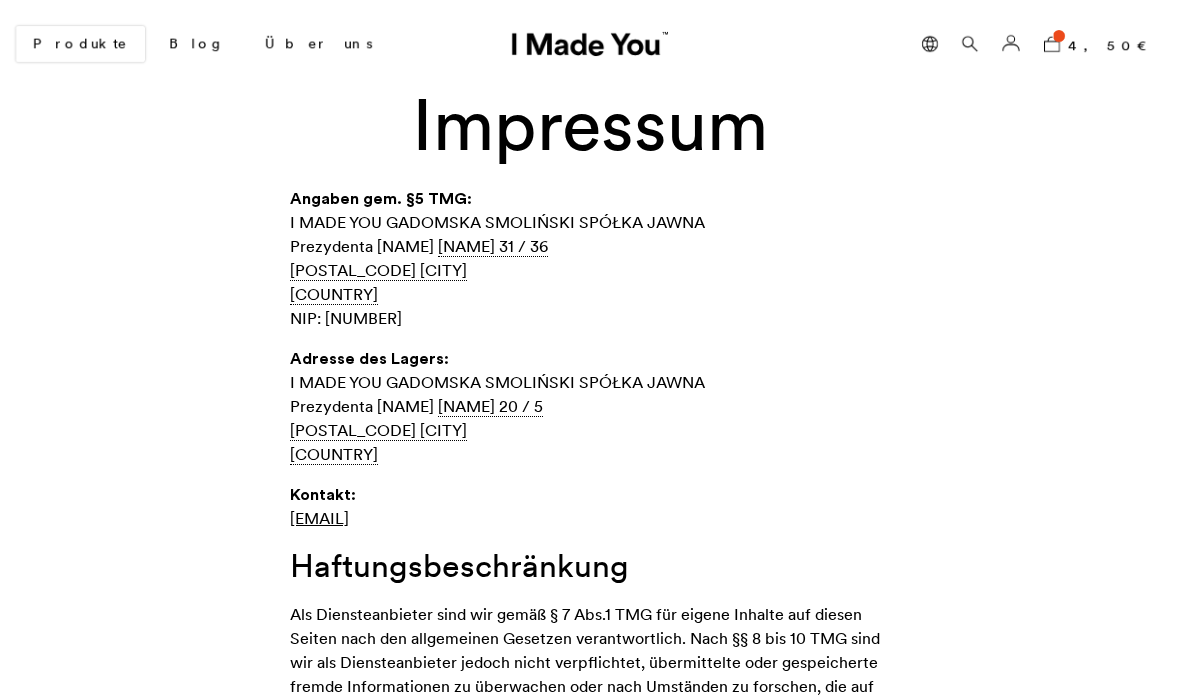 click on "Produkte" at bounding box center [80, 44] 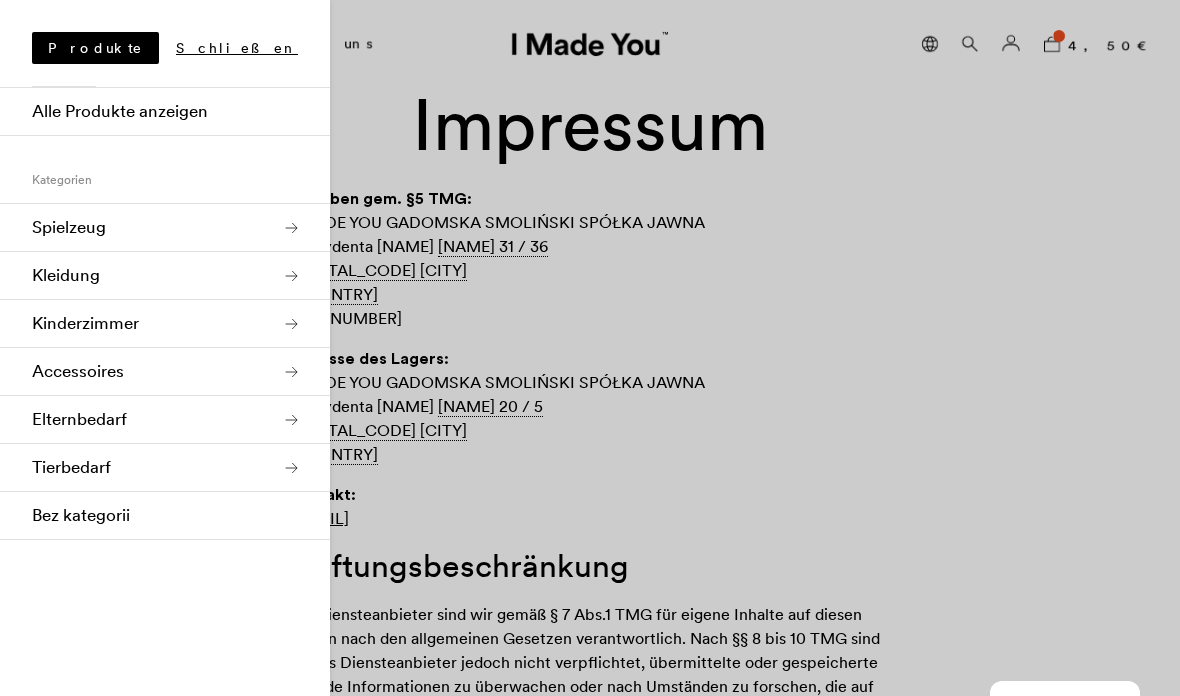click on "Kleidung" at bounding box center [165, 276] 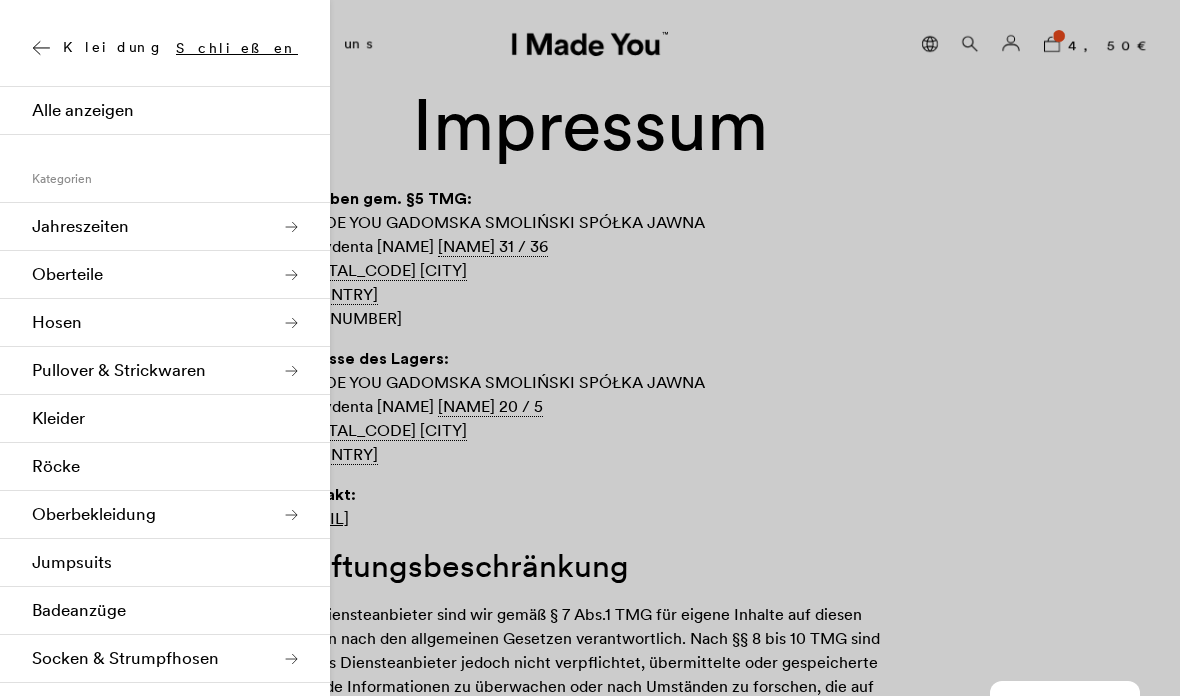 click on "Kleider" at bounding box center (165, 419) 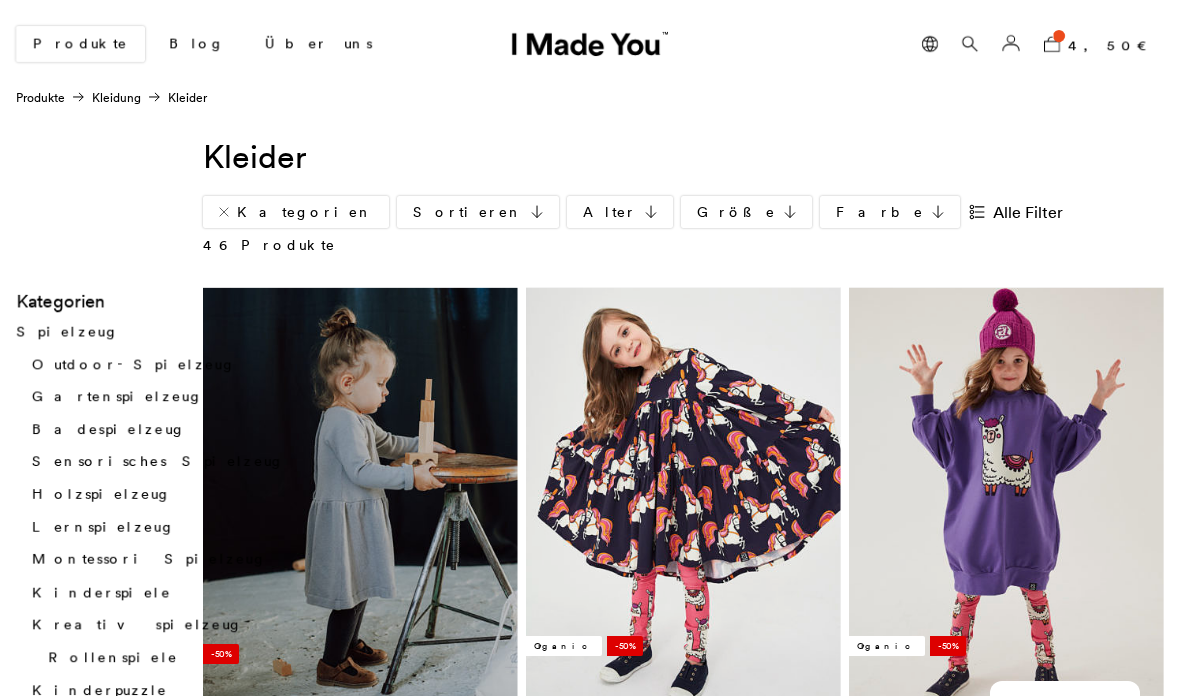 scroll, scrollTop: 0, scrollLeft: 0, axis: both 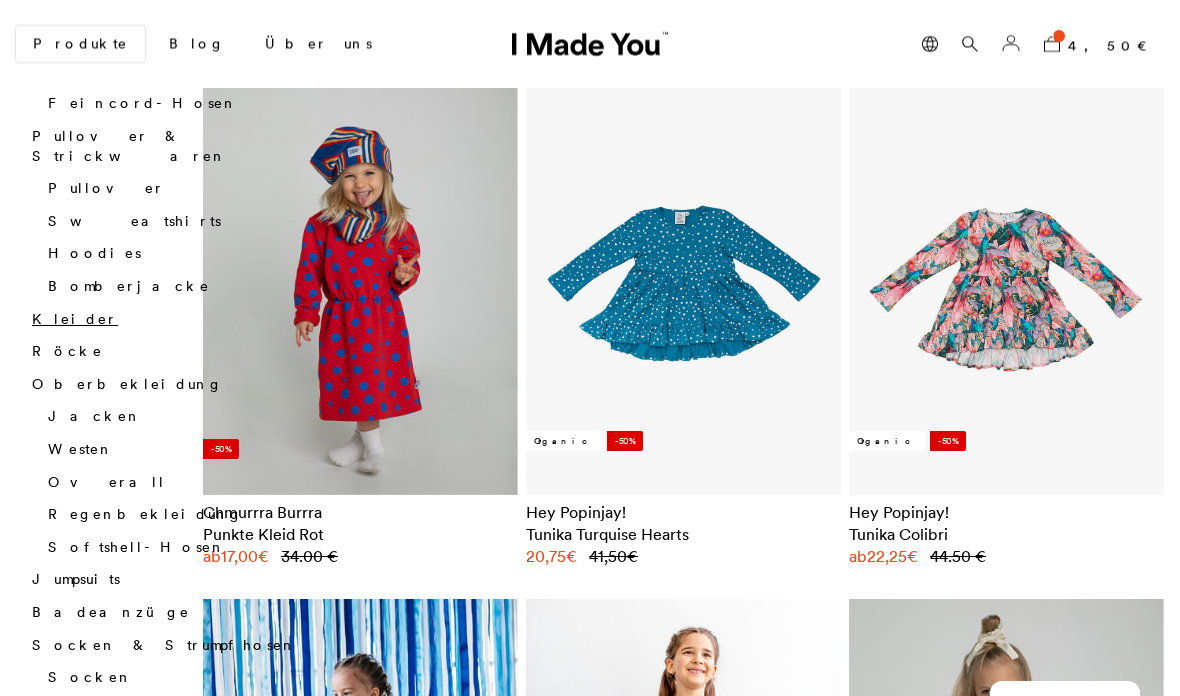 click at bounding box center (360, 288) 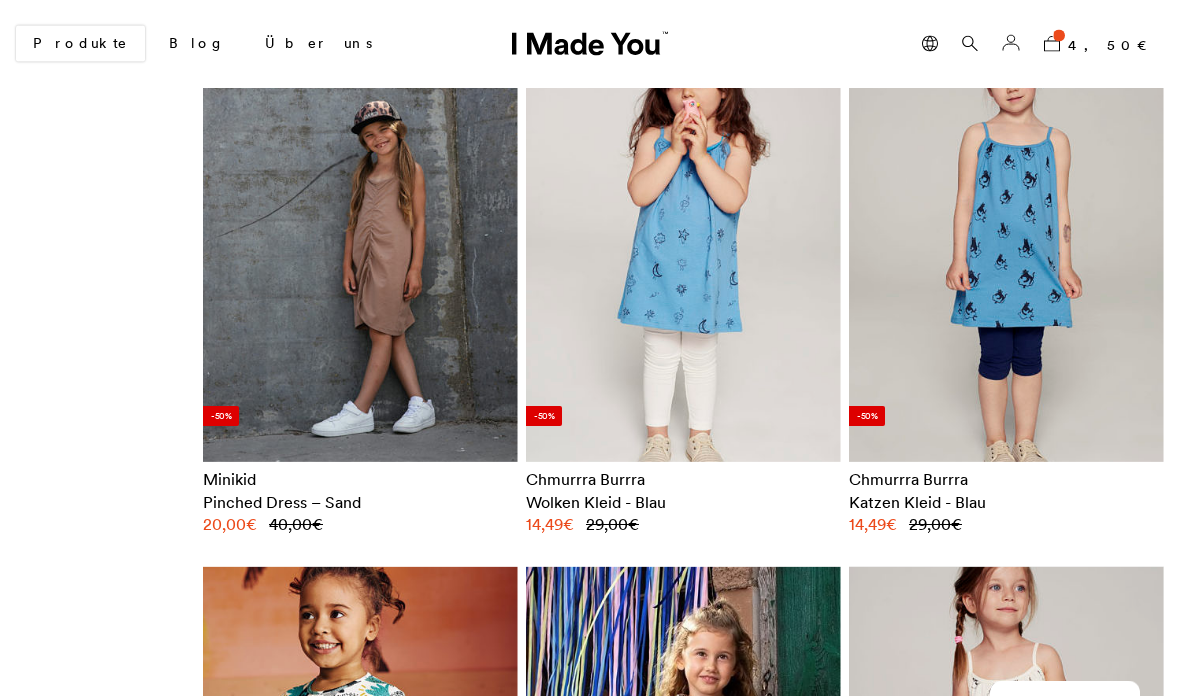 scroll, scrollTop: 5404, scrollLeft: 0, axis: vertical 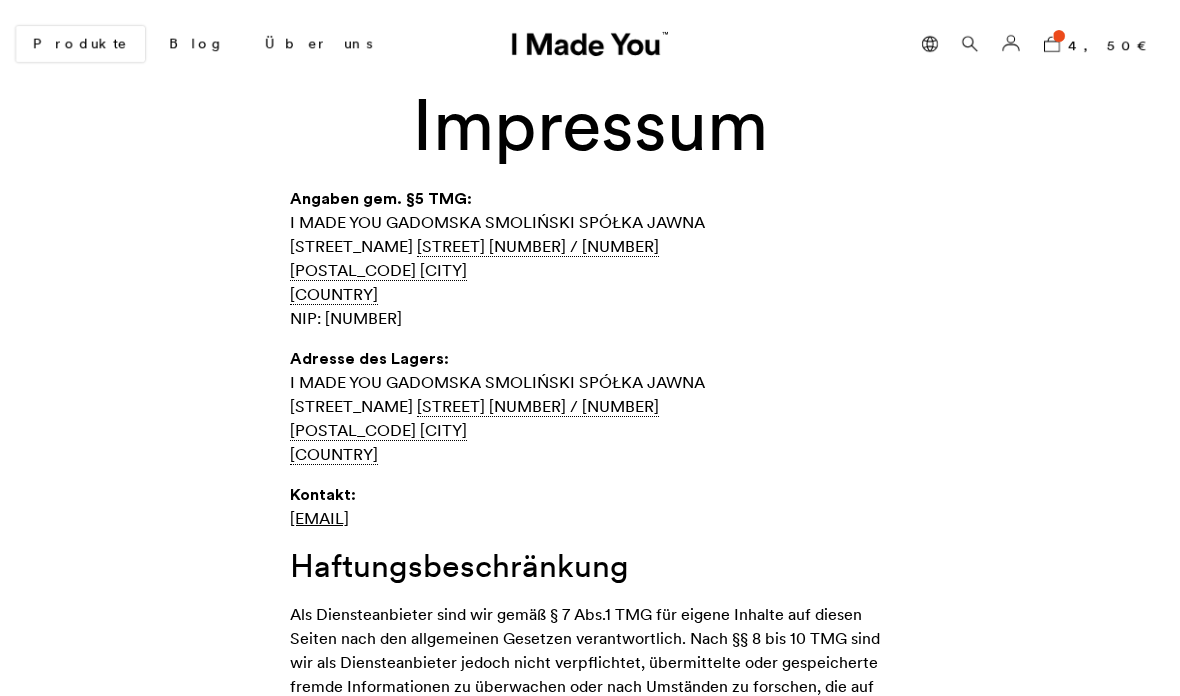 click on "Produkte" at bounding box center [80, 44] 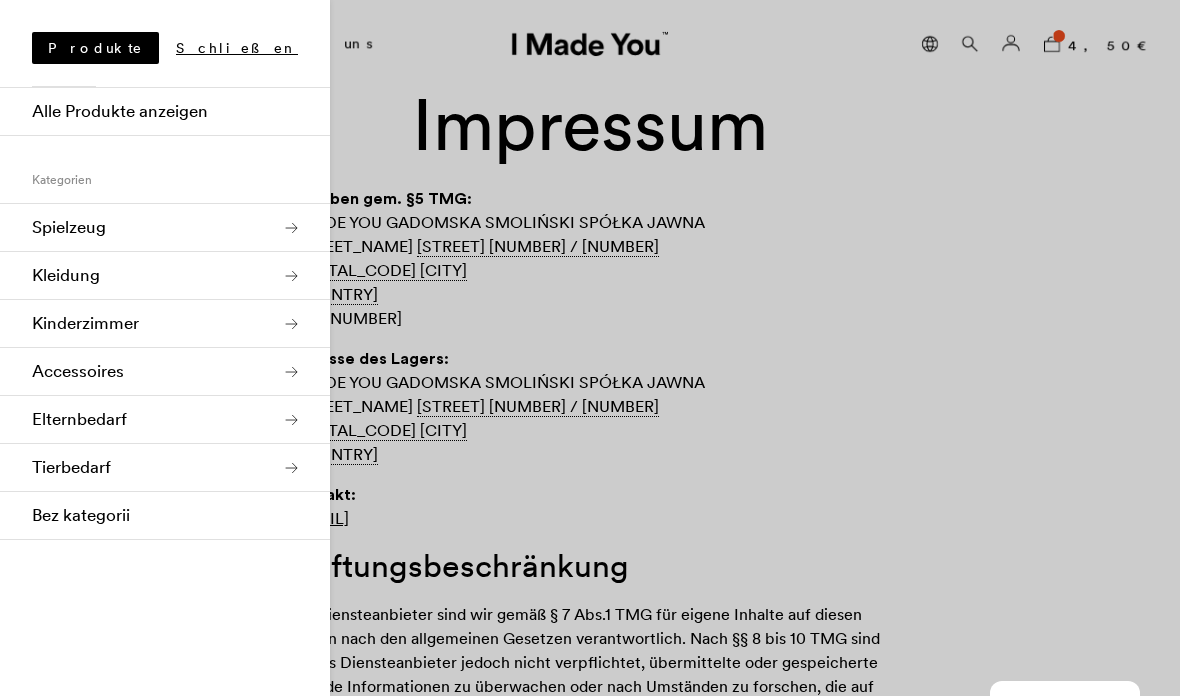 click on "Tierbedarf" at bounding box center [165, 468] 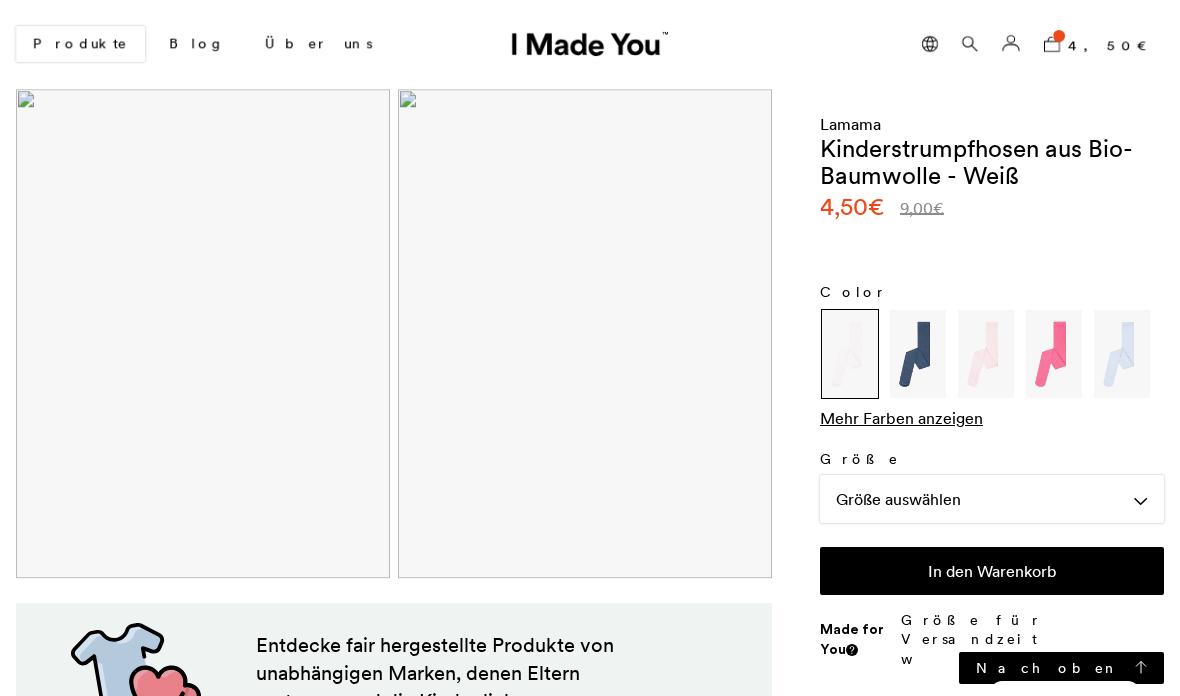 scroll, scrollTop: 1445, scrollLeft: 0, axis: vertical 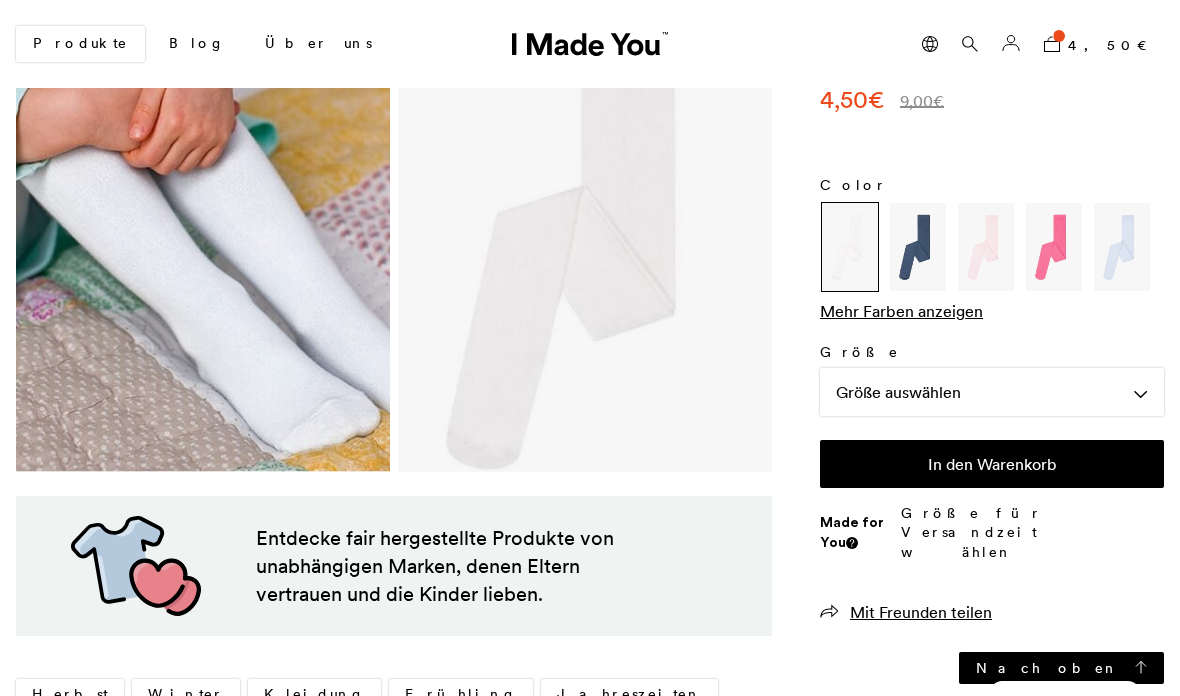 click on "Produkte" at bounding box center [80, 44] 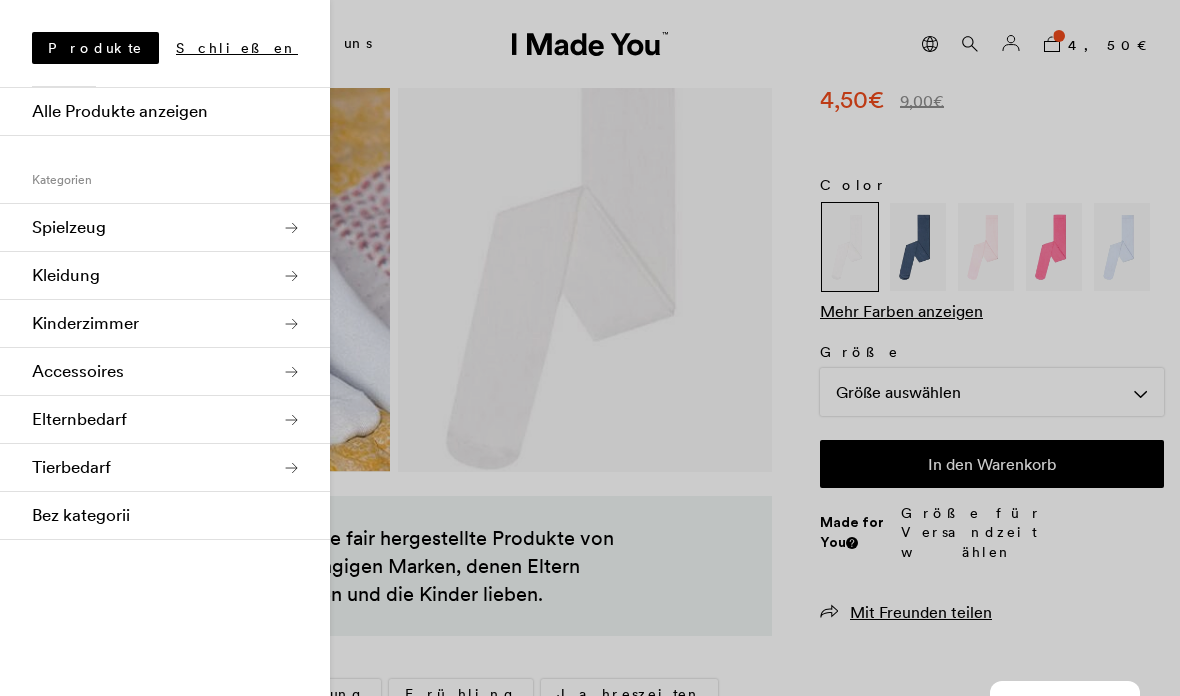 scroll, scrollTop: 0, scrollLeft: 0, axis: both 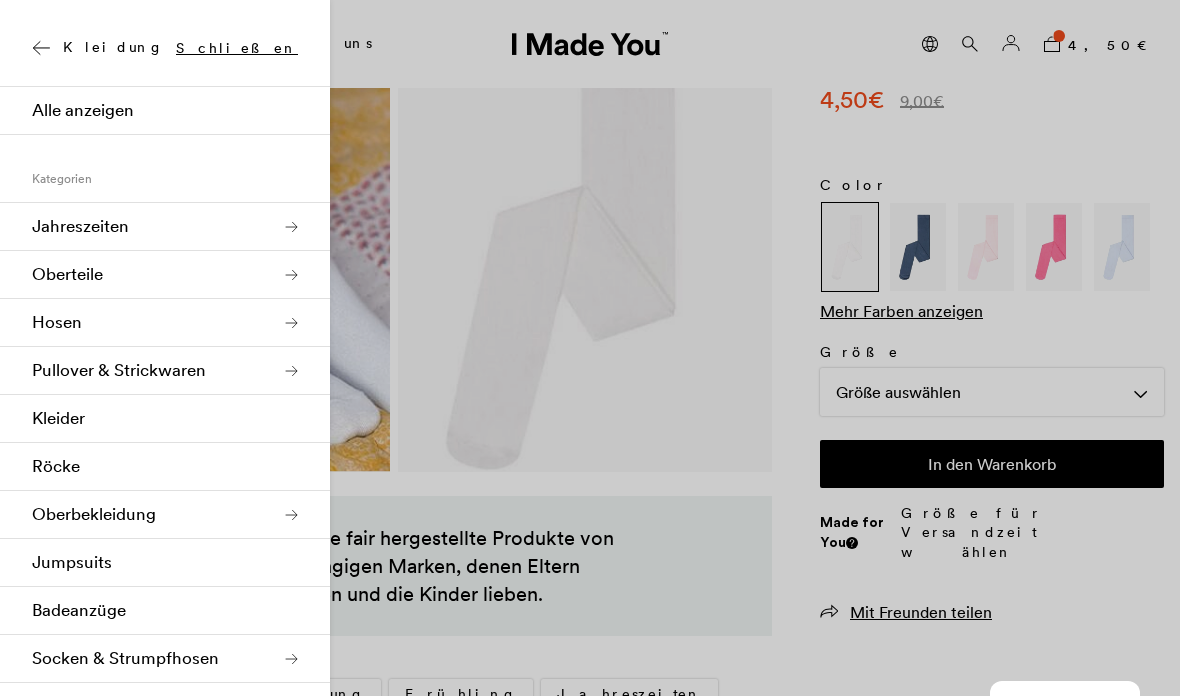 click on "Jahreszeiten" at bounding box center (165, 227) 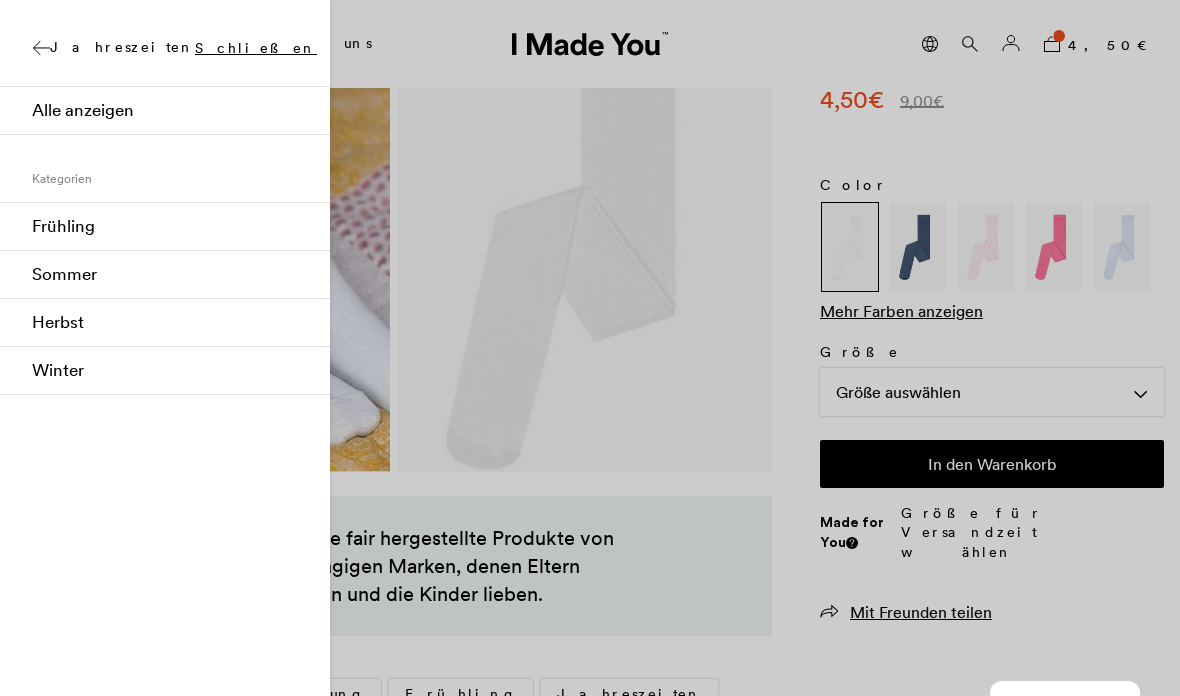 click on "Herbst" at bounding box center (165, 323) 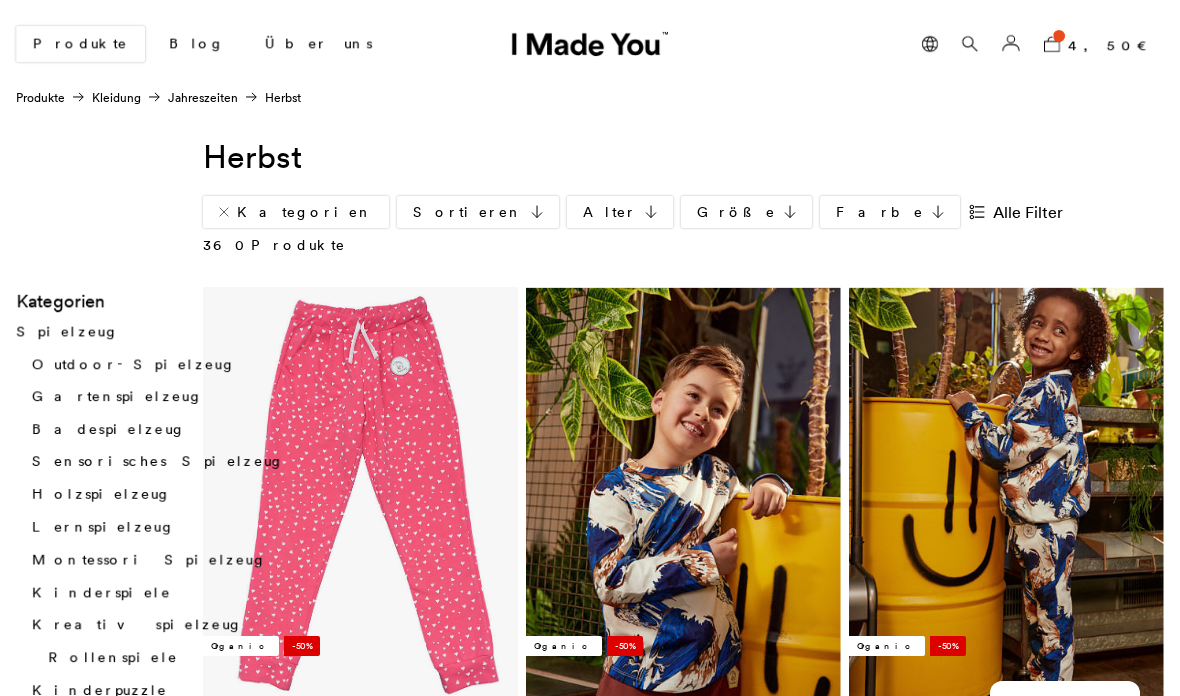 scroll, scrollTop: 0, scrollLeft: 0, axis: both 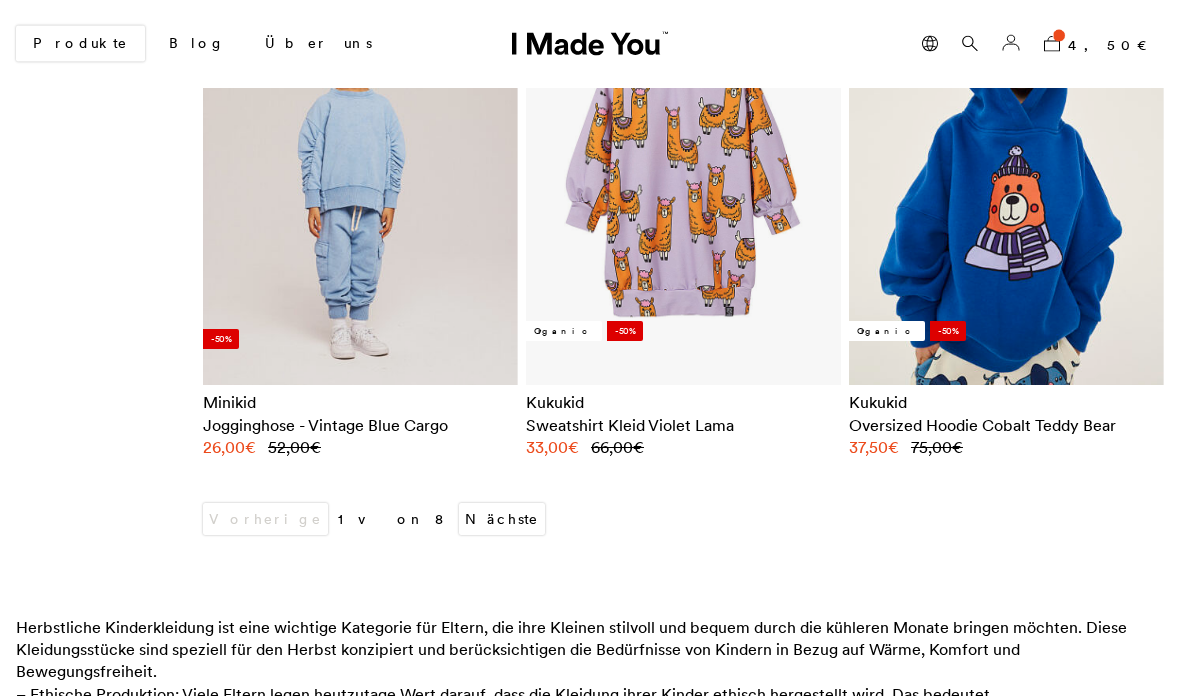 click on "von" at bounding box center [391, 520] 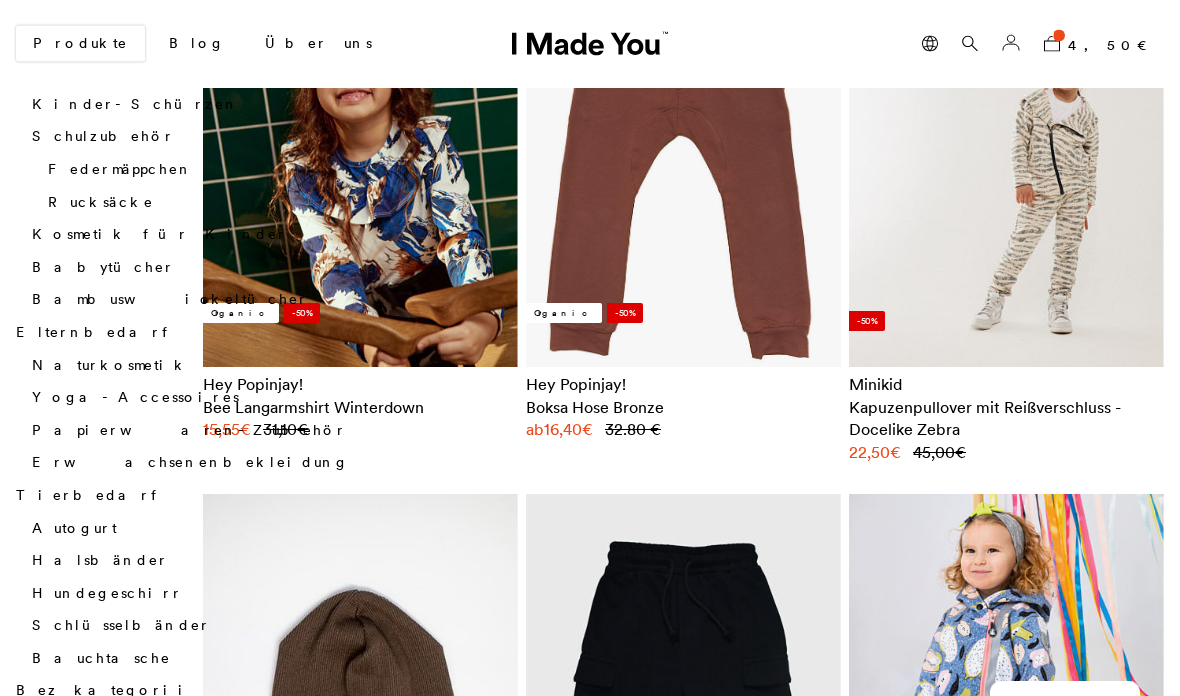 scroll, scrollTop: 2398, scrollLeft: 0, axis: vertical 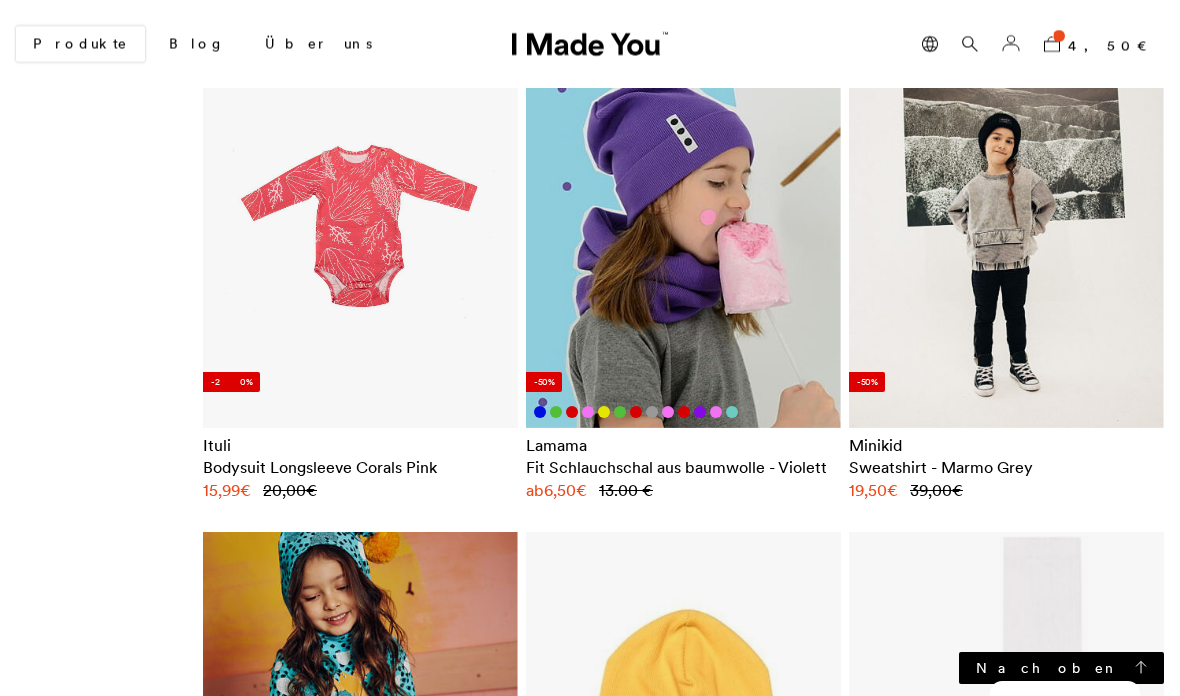 click on "4,50  €" at bounding box center [1116, 45] 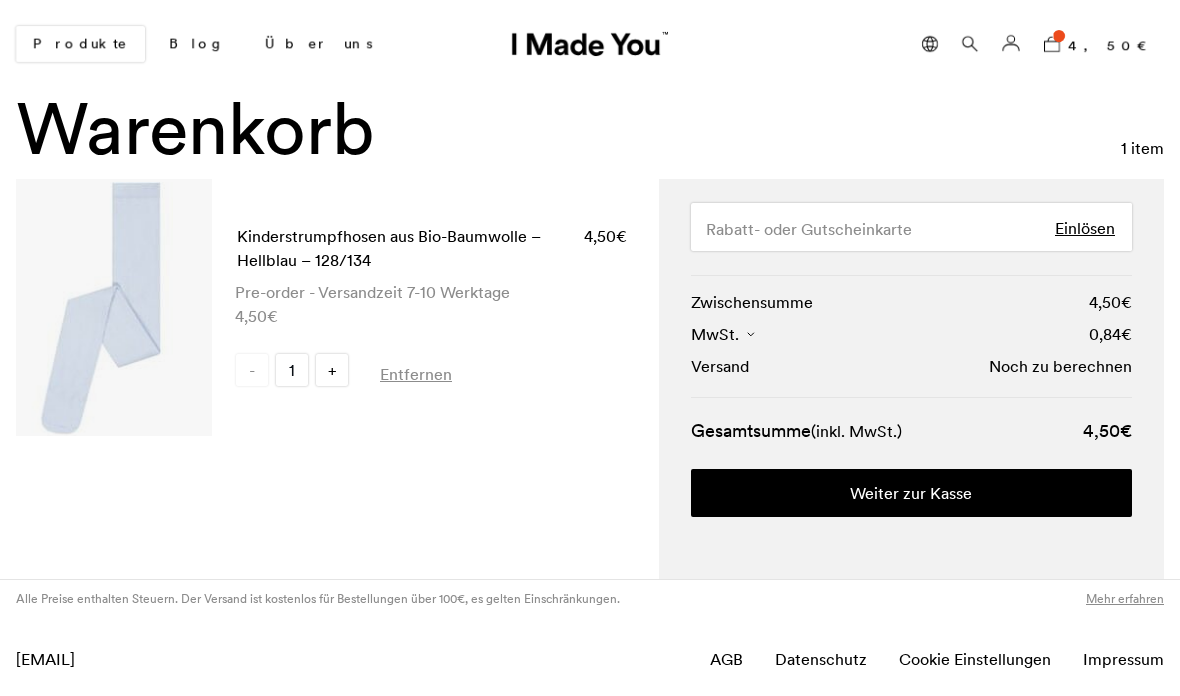 scroll, scrollTop: 0, scrollLeft: 0, axis: both 